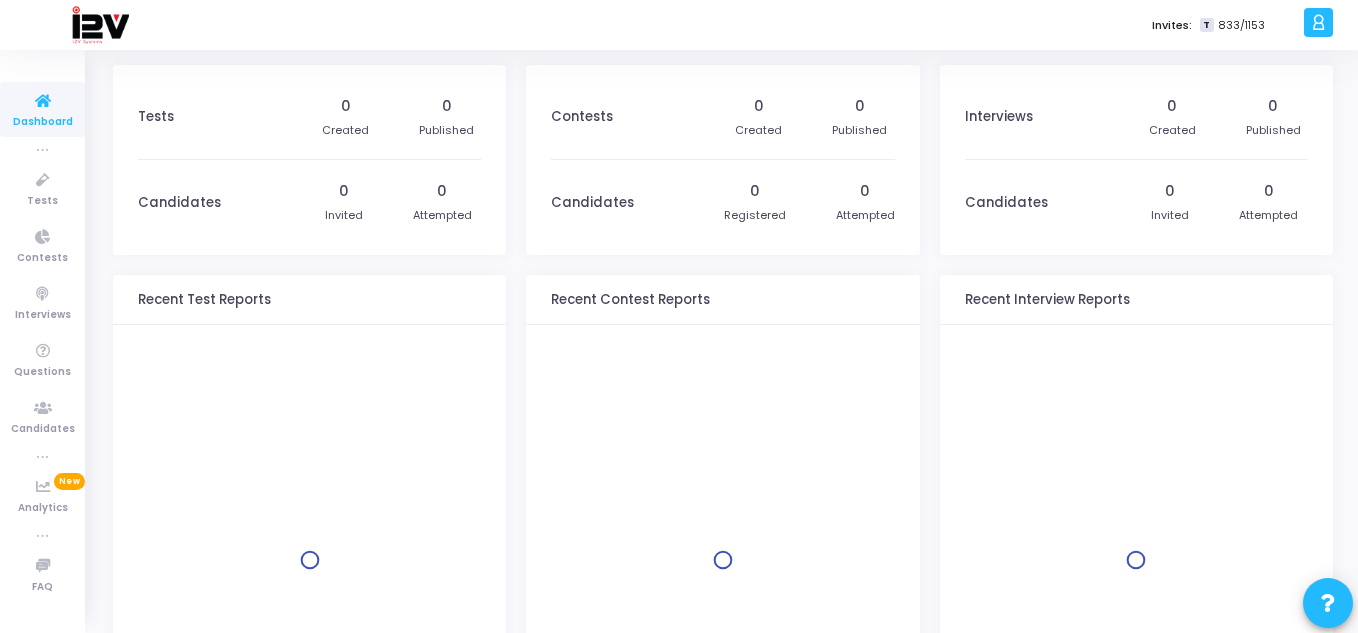 scroll, scrollTop: 0, scrollLeft: 0, axis: both 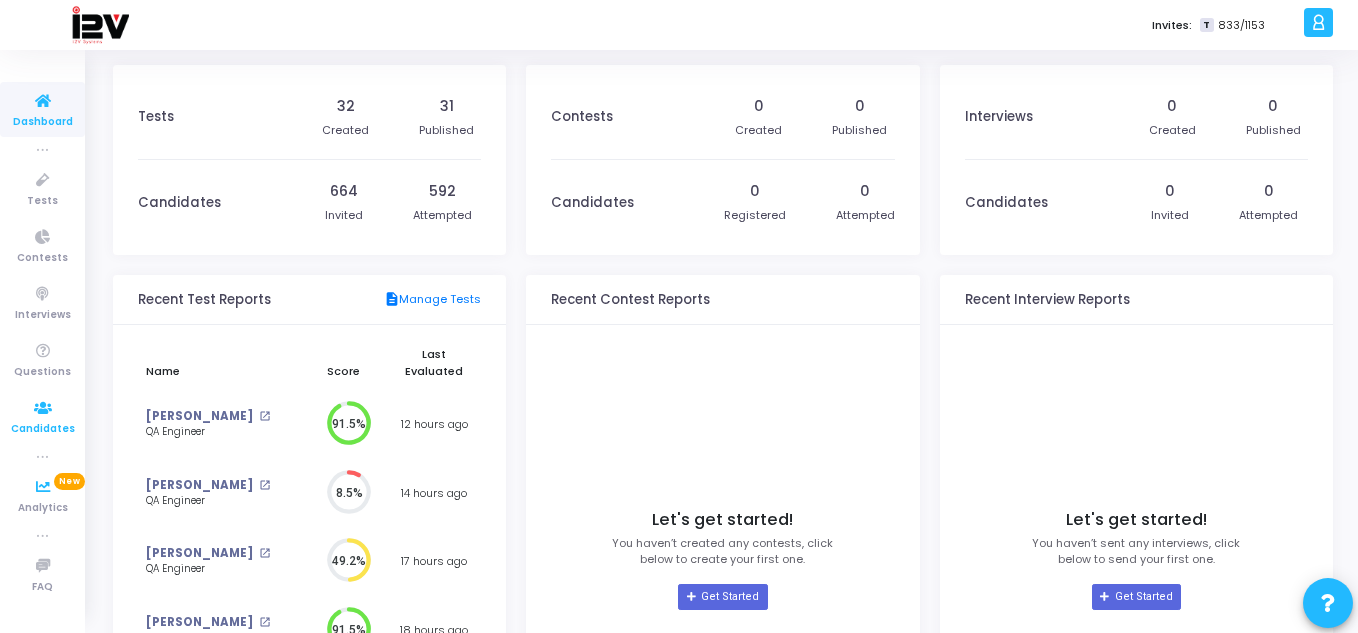 click on "Candidates" at bounding box center (43, 429) 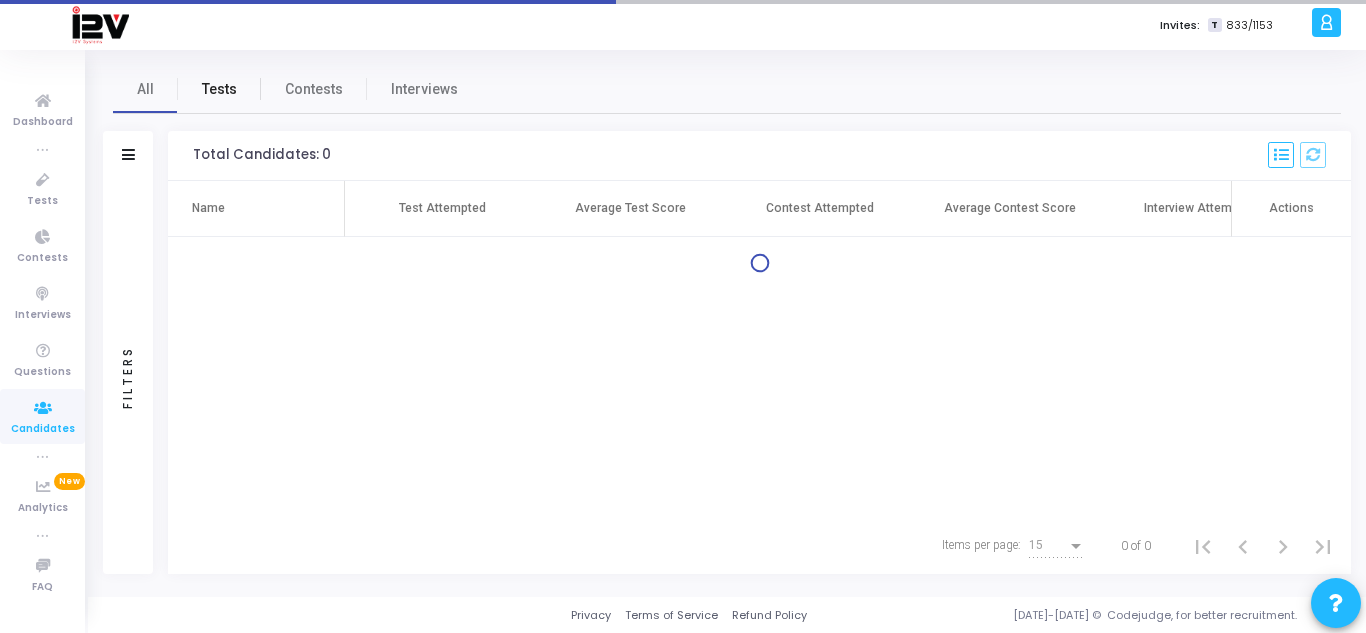 click on "Tests" at bounding box center (219, 89) 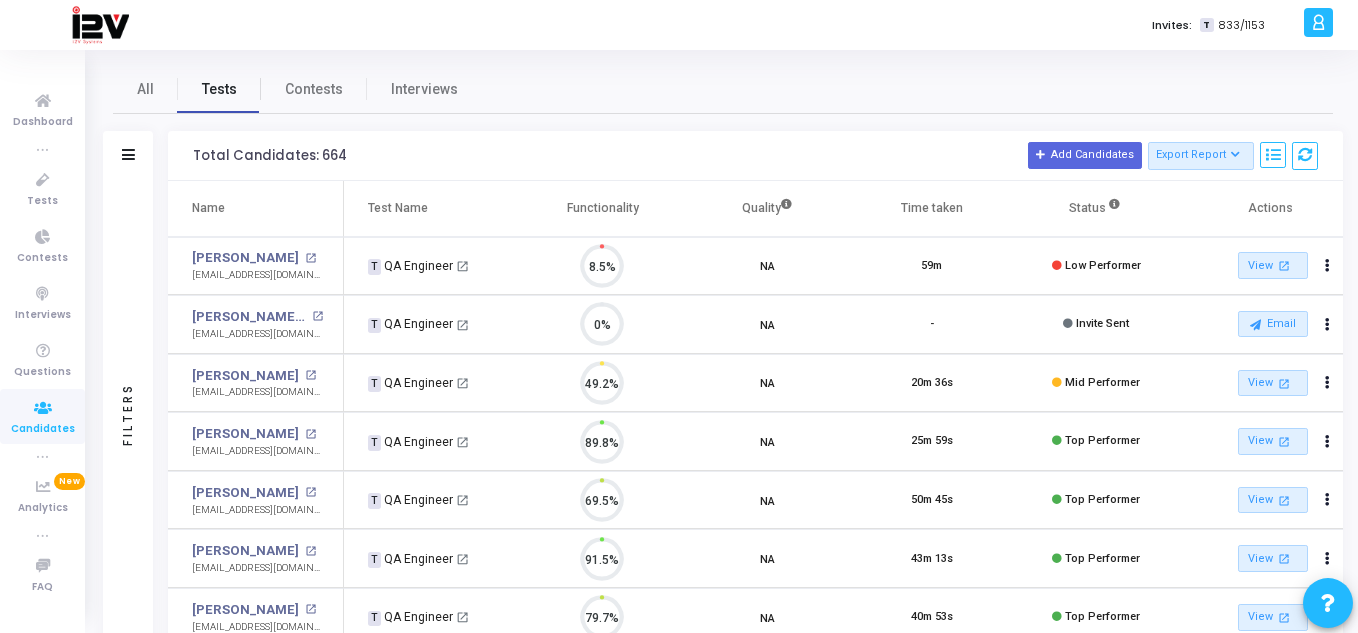 scroll, scrollTop: 9, scrollLeft: 9, axis: both 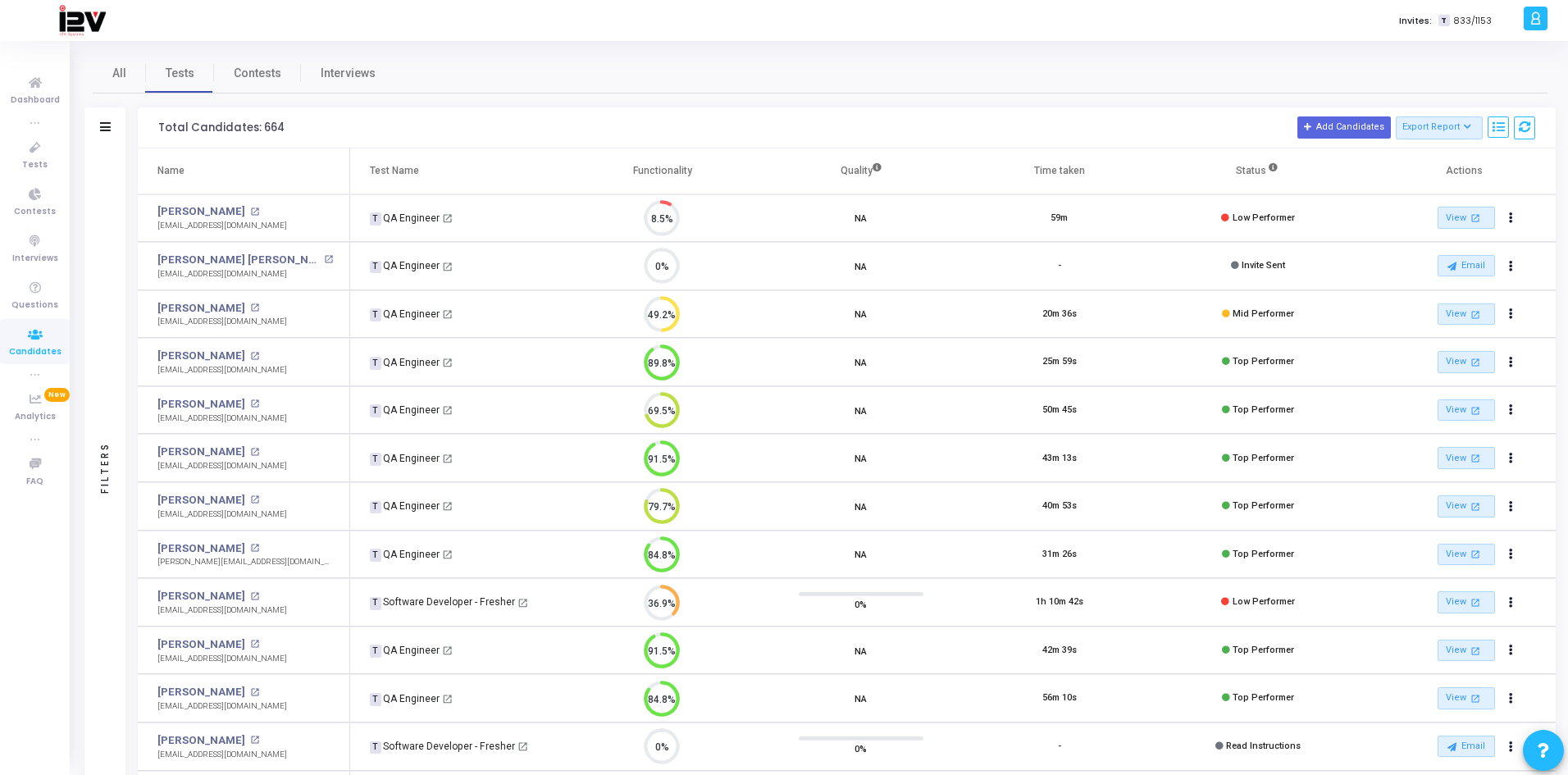 click at bounding box center (35, 335) 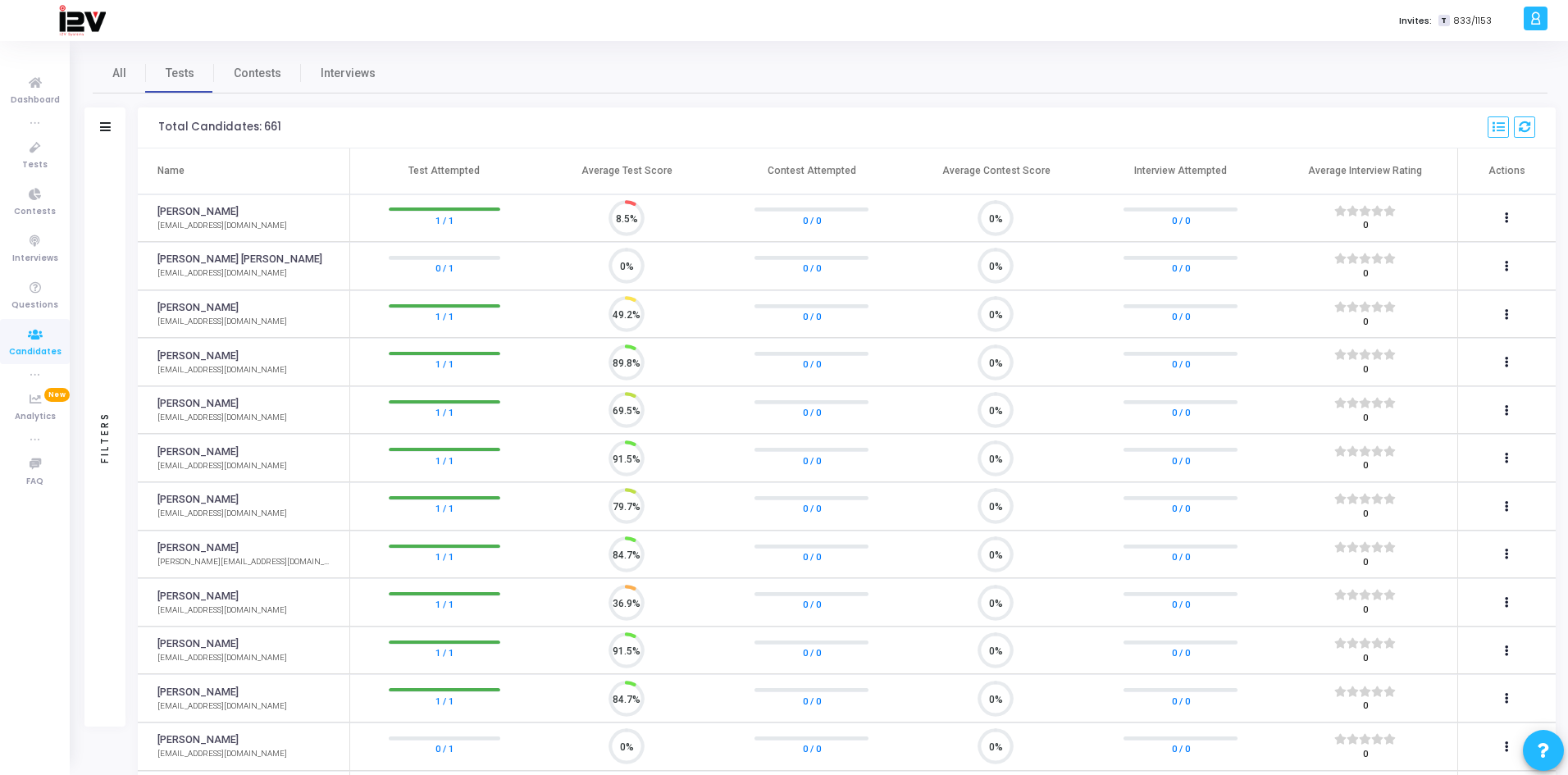 scroll, scrollTop: 7, scrollLeft: 7, axis: both 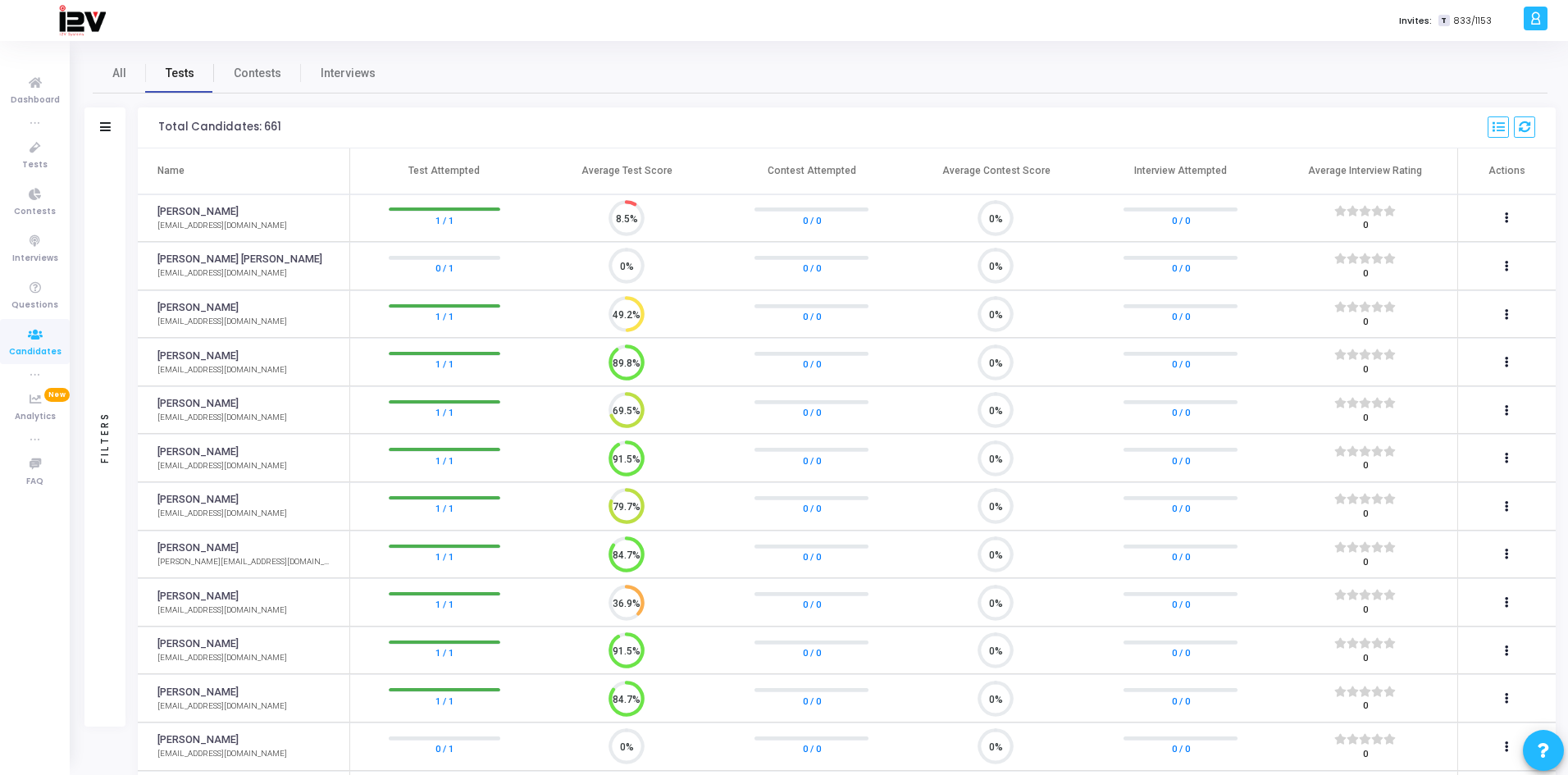 click on "Tests" at bounding box center [180, 73] 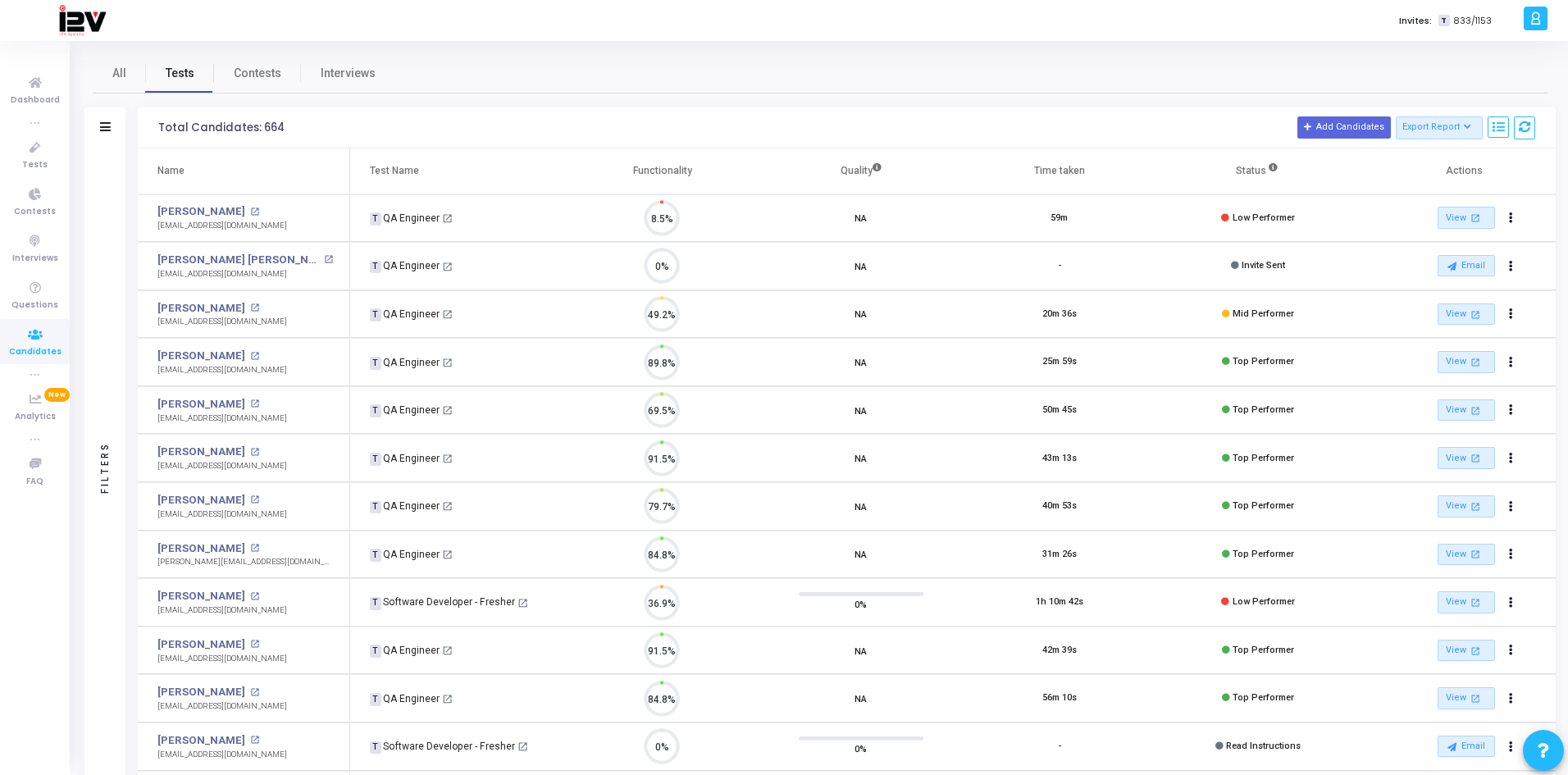 scroll, scrollTop: 7, scrollLeft: 7, axis: both 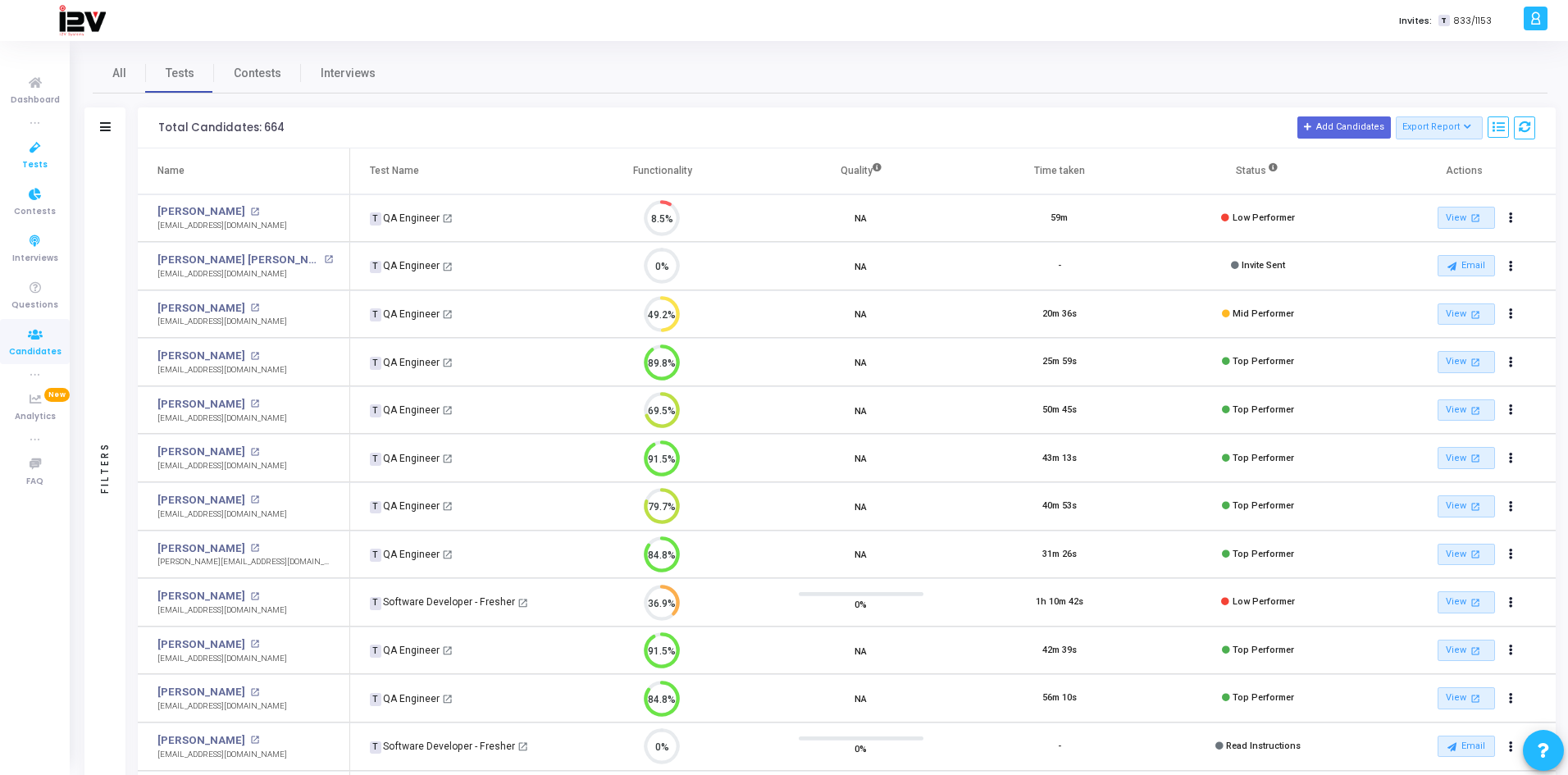 click on "Tests" at bounding box center (34, 165) 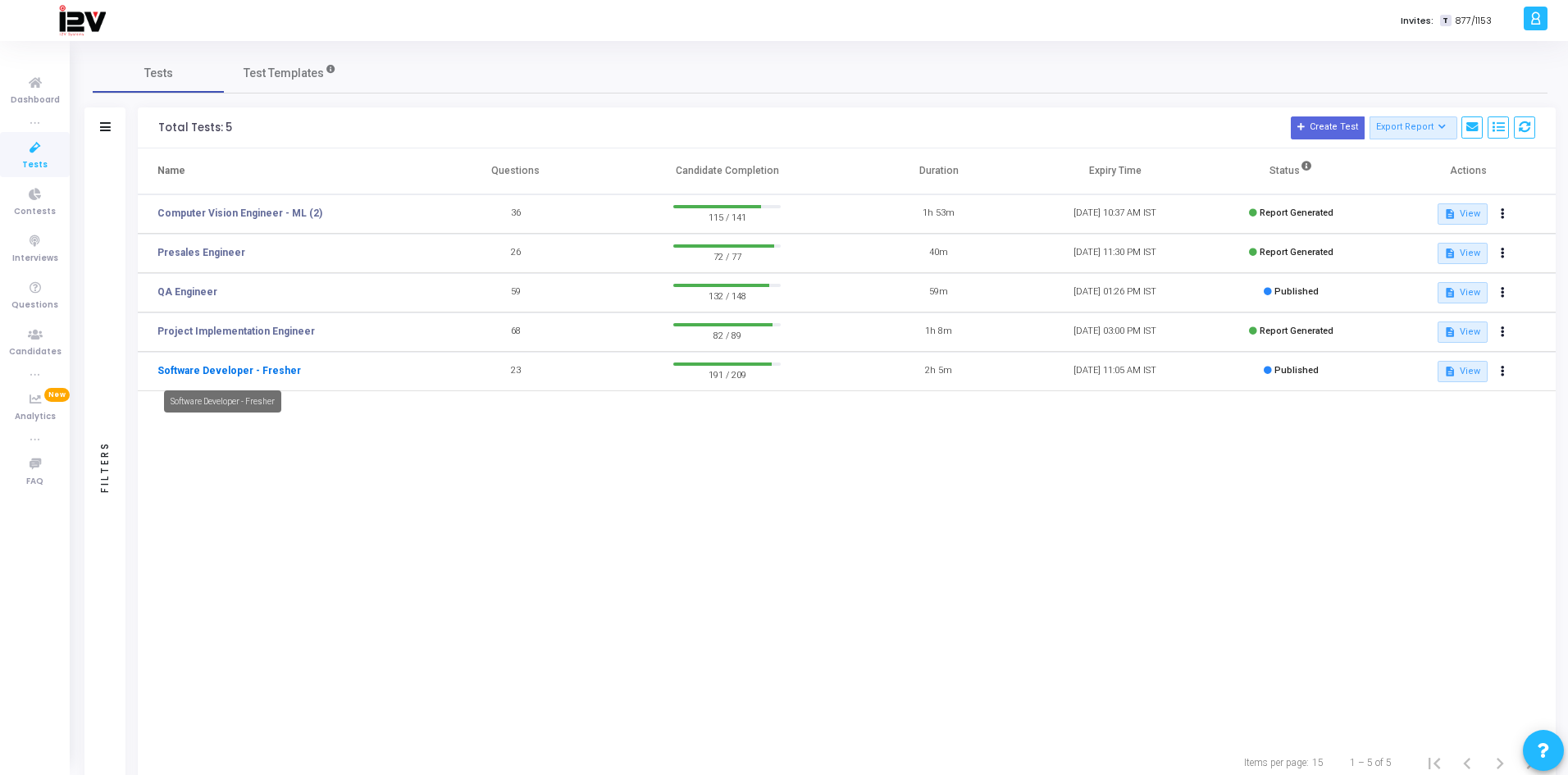 click on "Software Developer - Fresher" 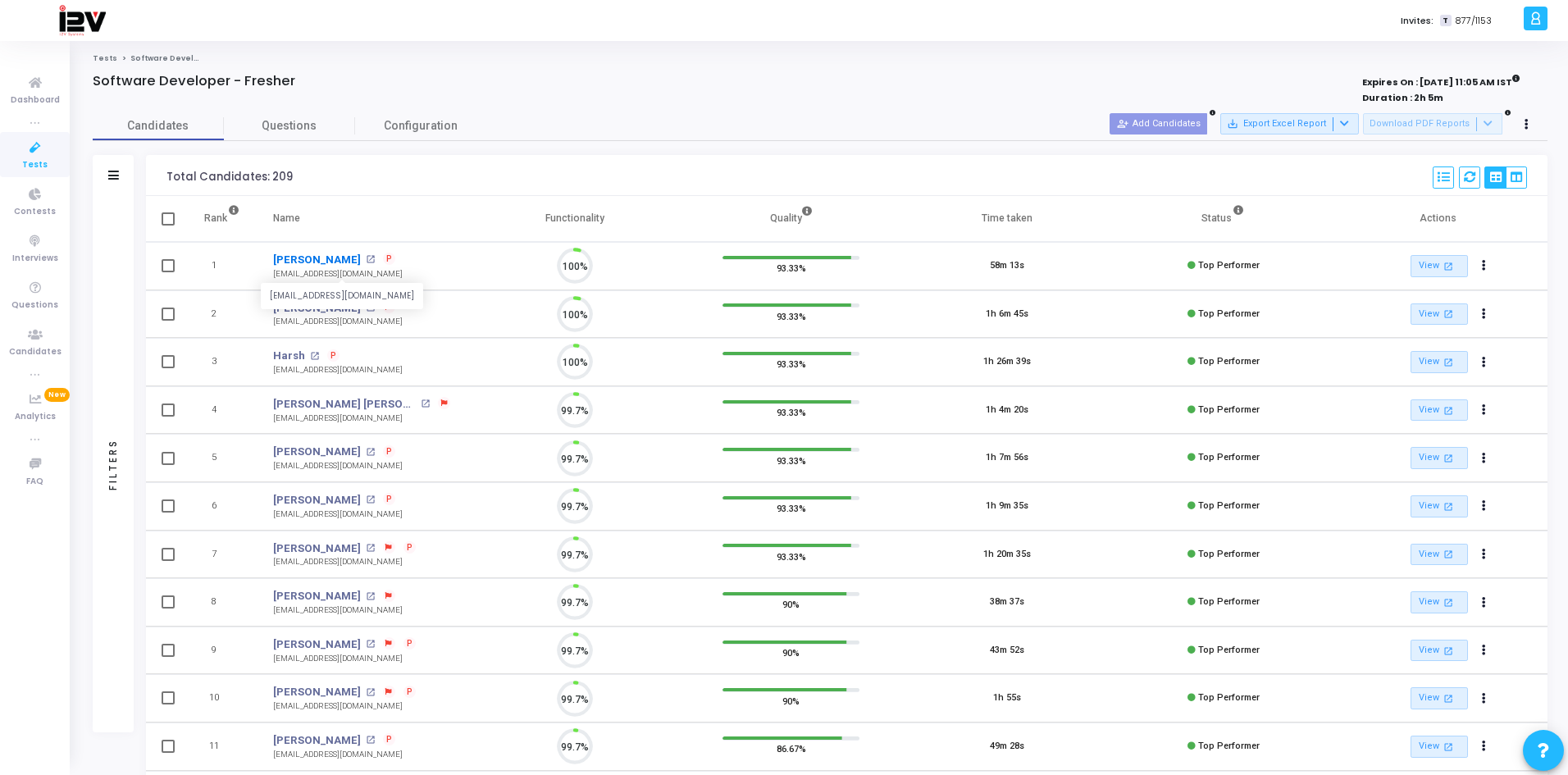 scroll, scrollTop: 7, scrollLeft: 7, axis: both 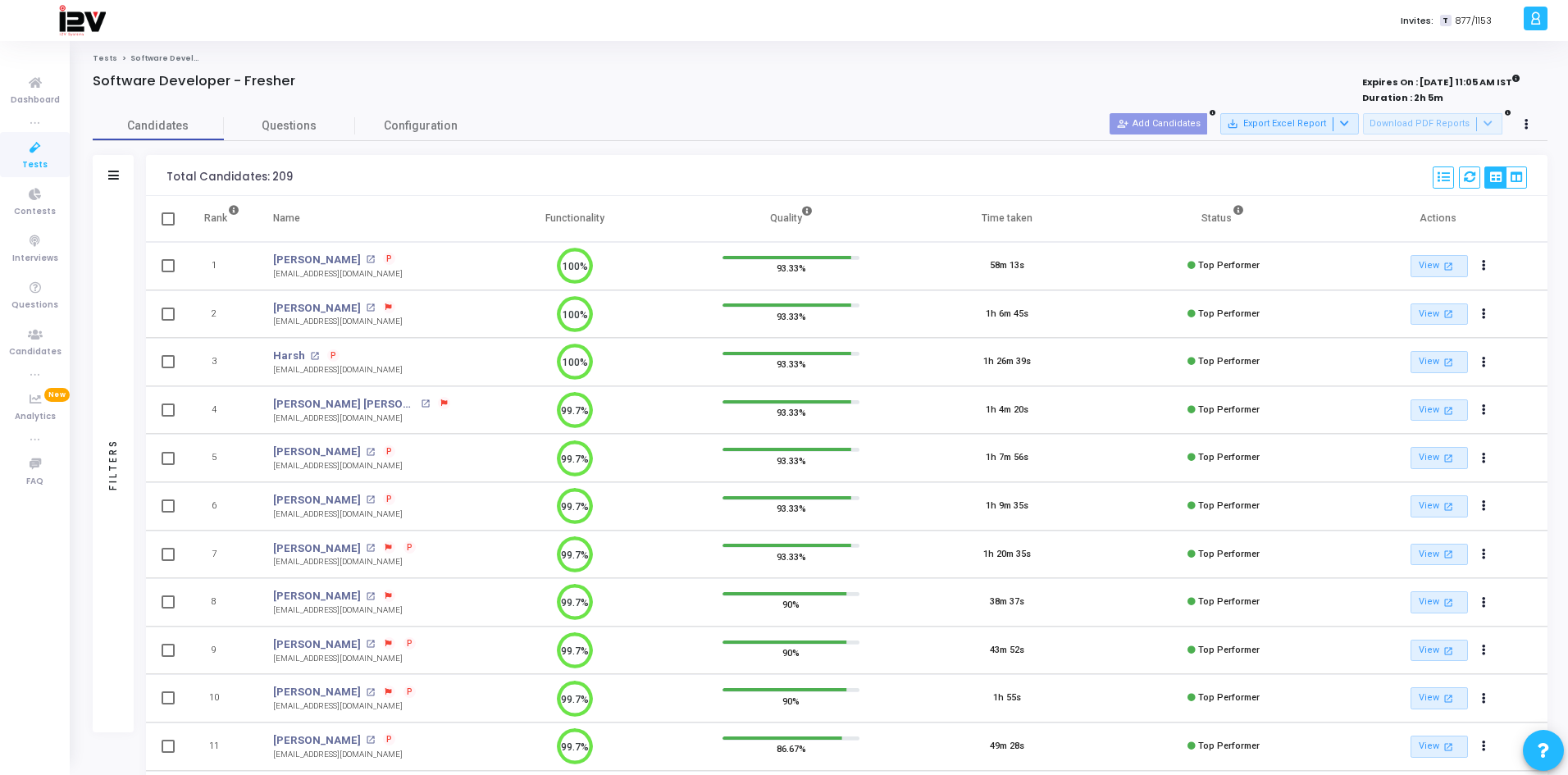 click on "Filters" at bounding box center (113, 176) 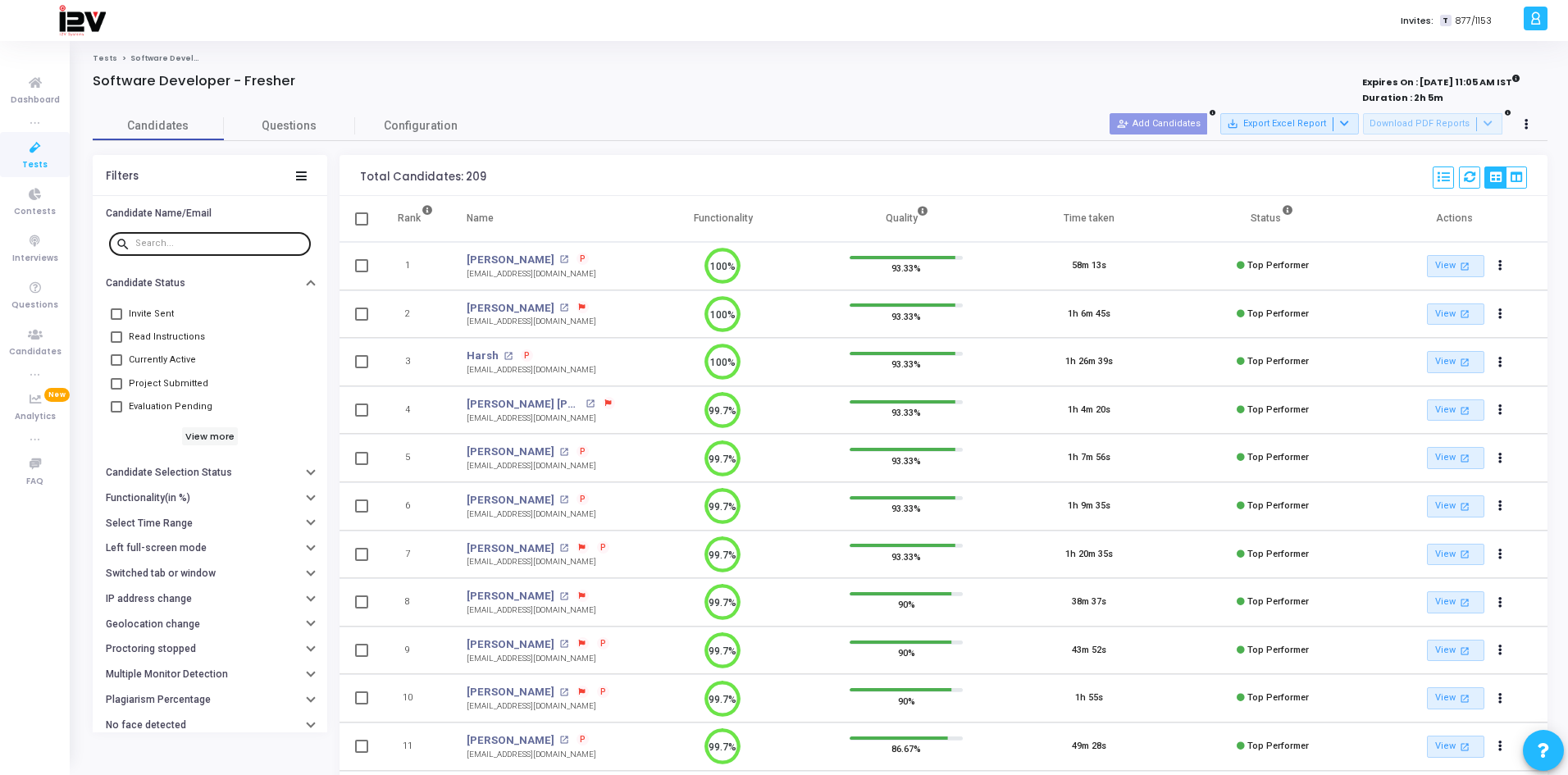 click at bounding box center (220, 244) 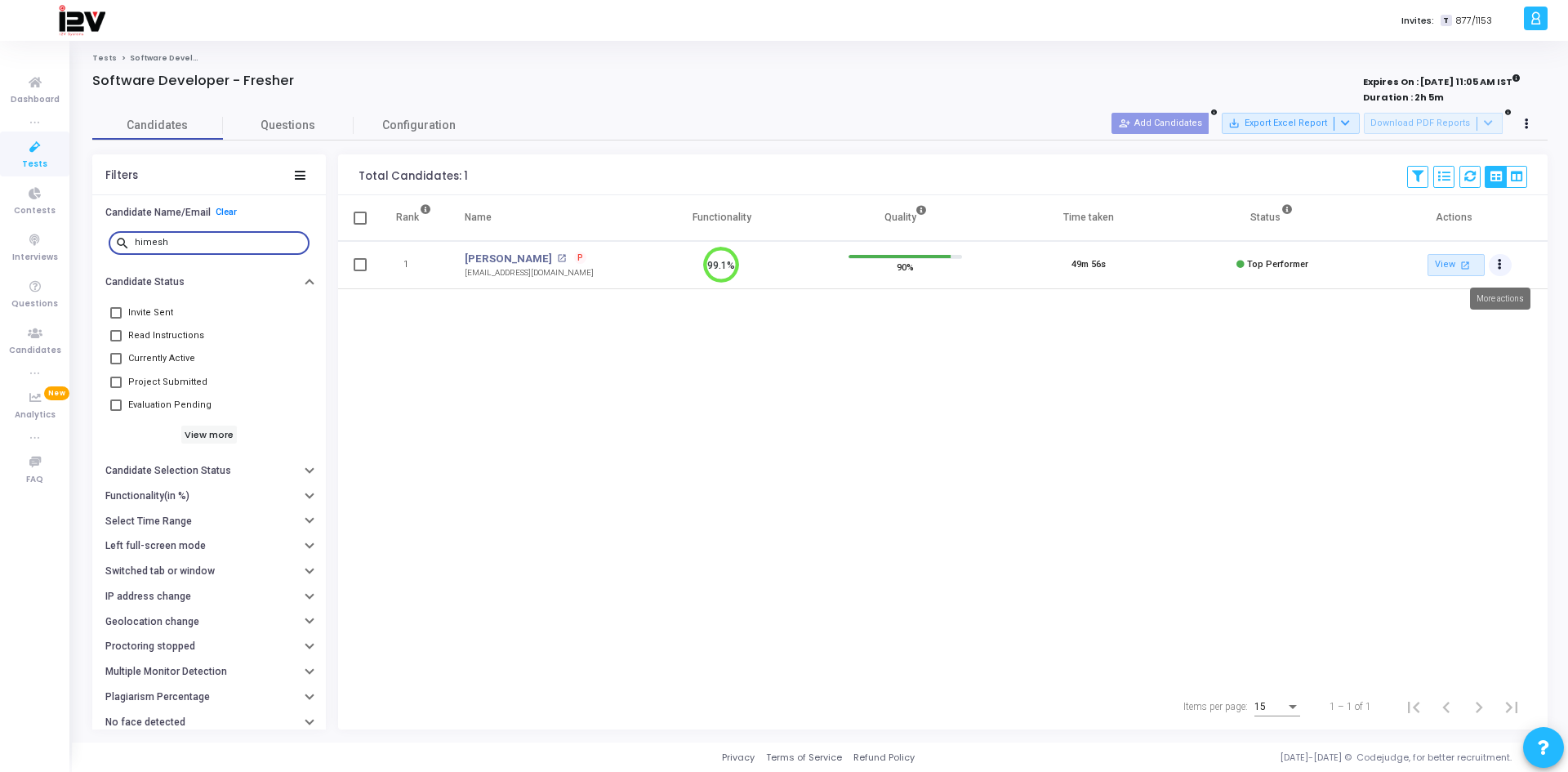 type on "himesh" 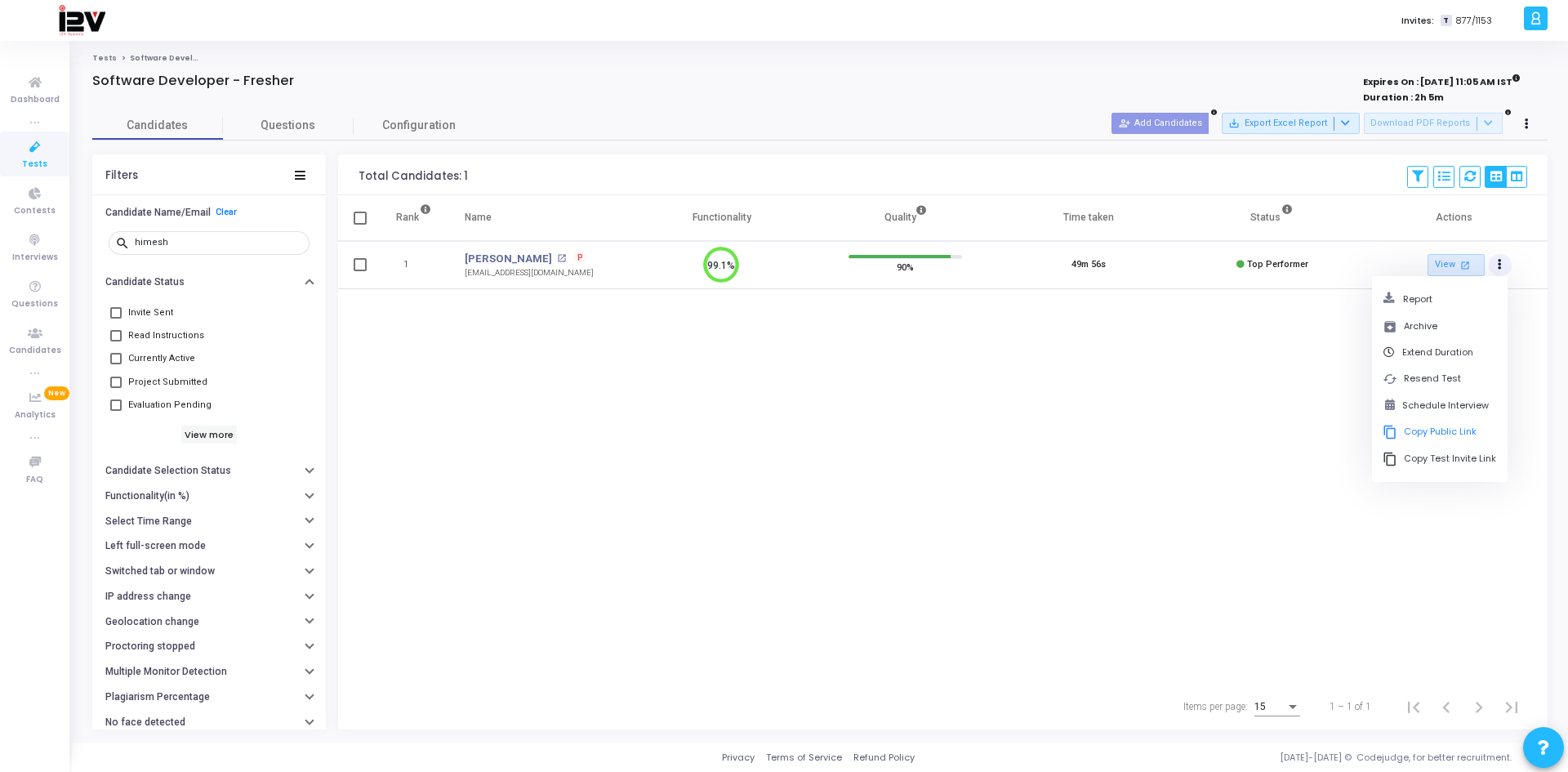 click on "Rank   Name   Functionality   Quality   Time taken   Status   Actions    1  [PERSON_NAME] open_in_new P  [EMAIL_ADDRESS][DOMAIN_NAME]  99.1%  90%   49m 56s   Top Performer   View  open_in_new" at bounding box center (942, 440) 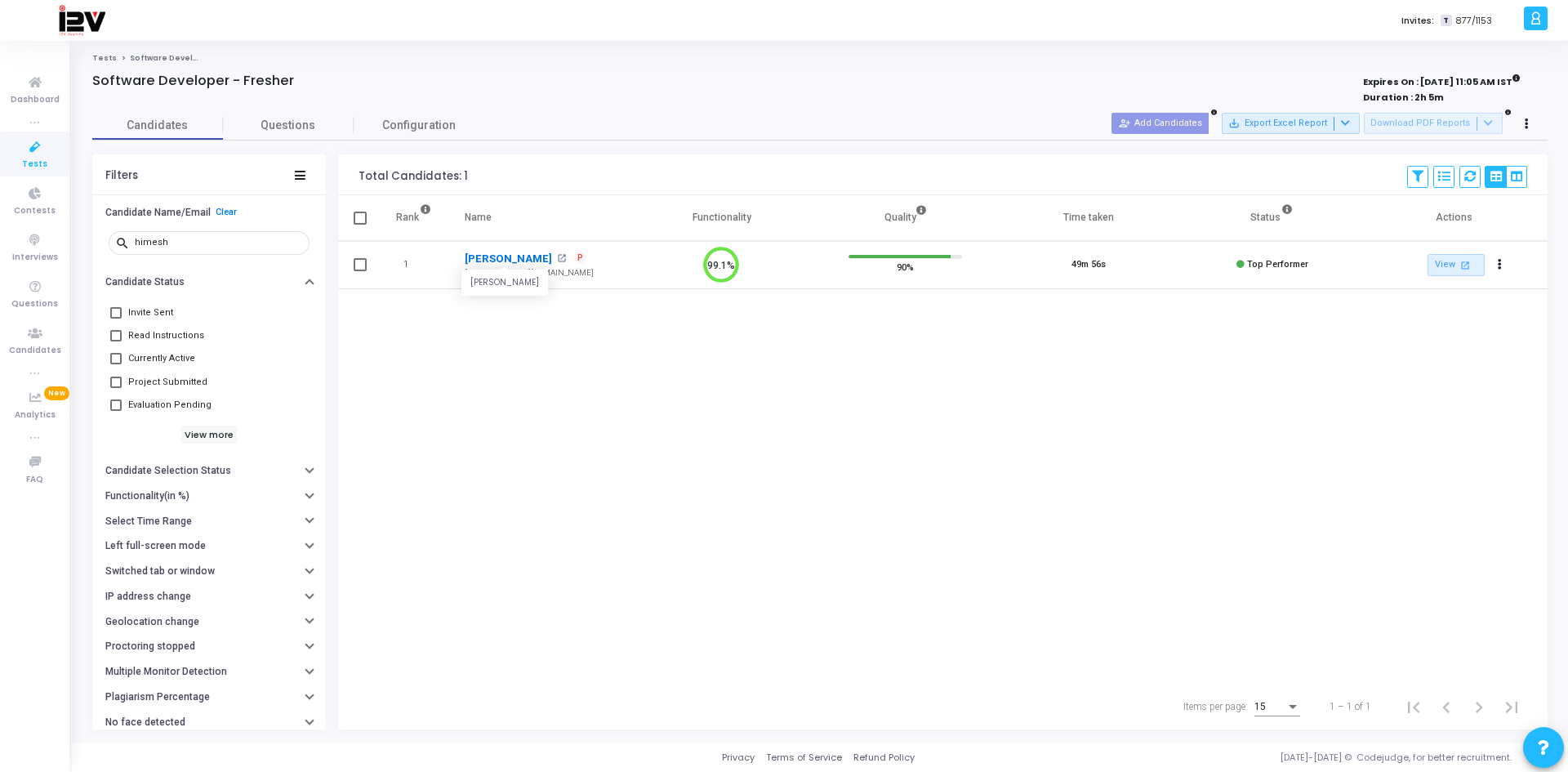 click on "[PERSON_NAME]" at bounding box center (508, 259) 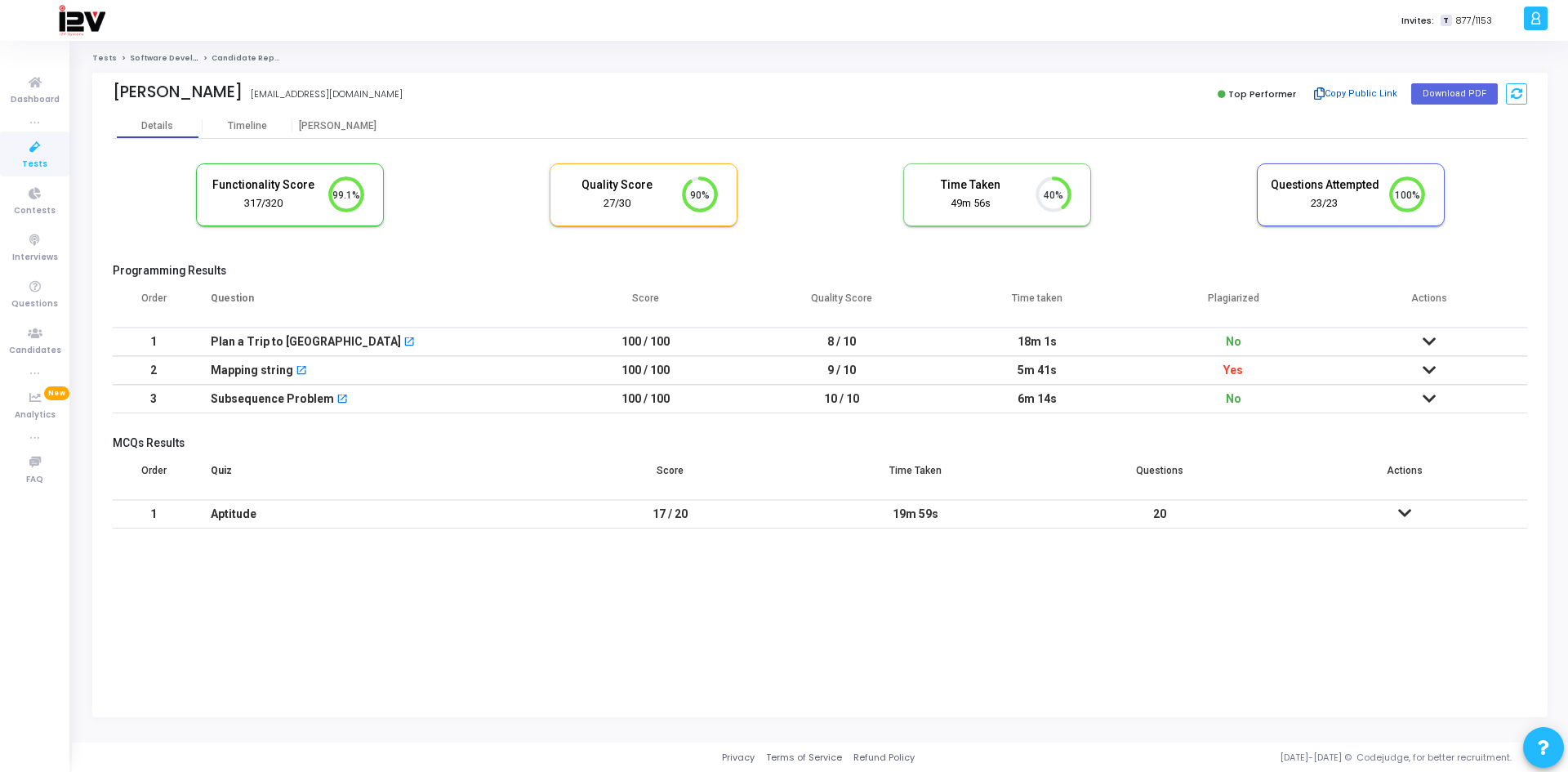 click on "Copy Public Link" 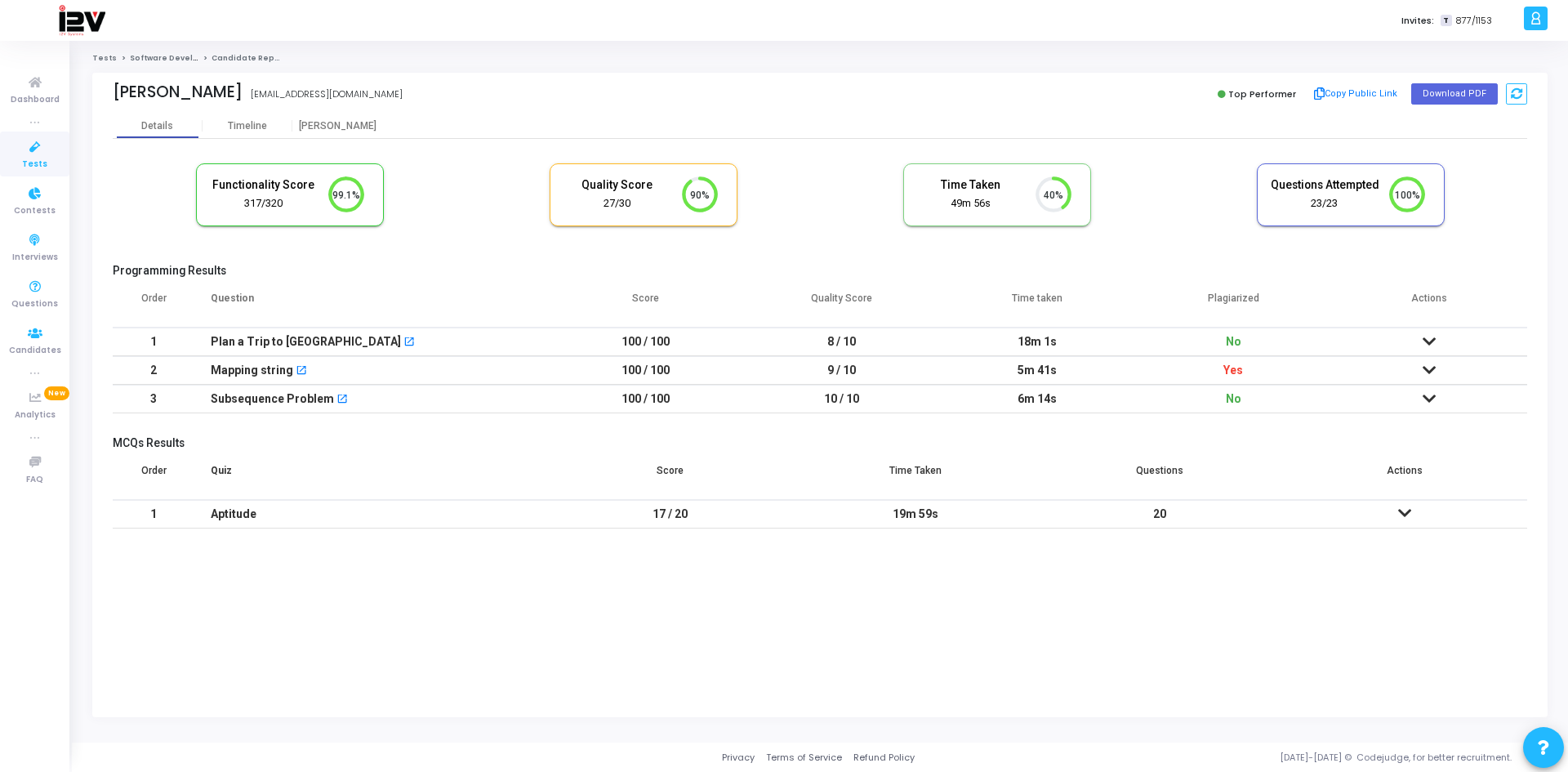 click at bounding box center [35, 147] 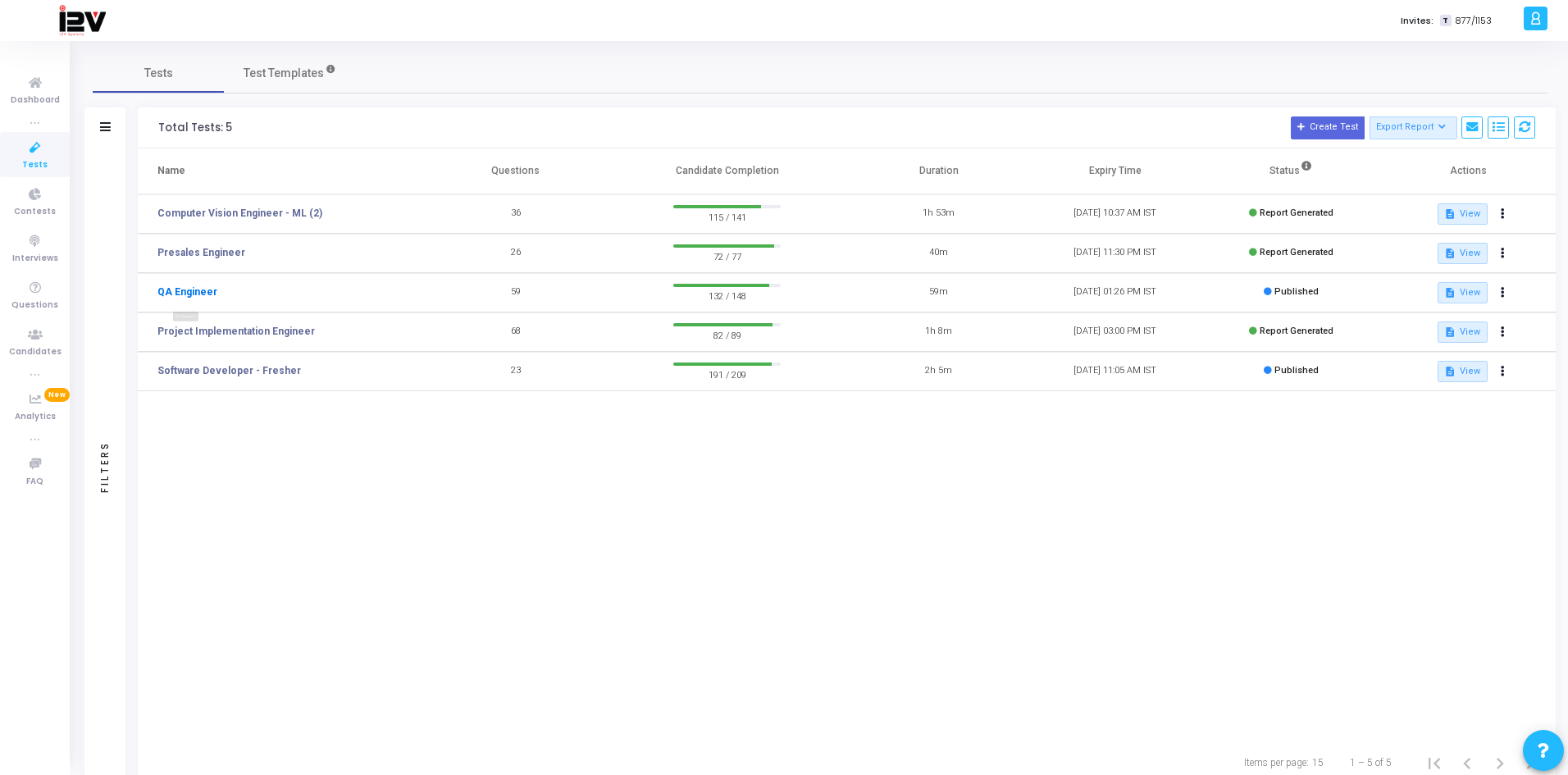 click on "QA Engineer" 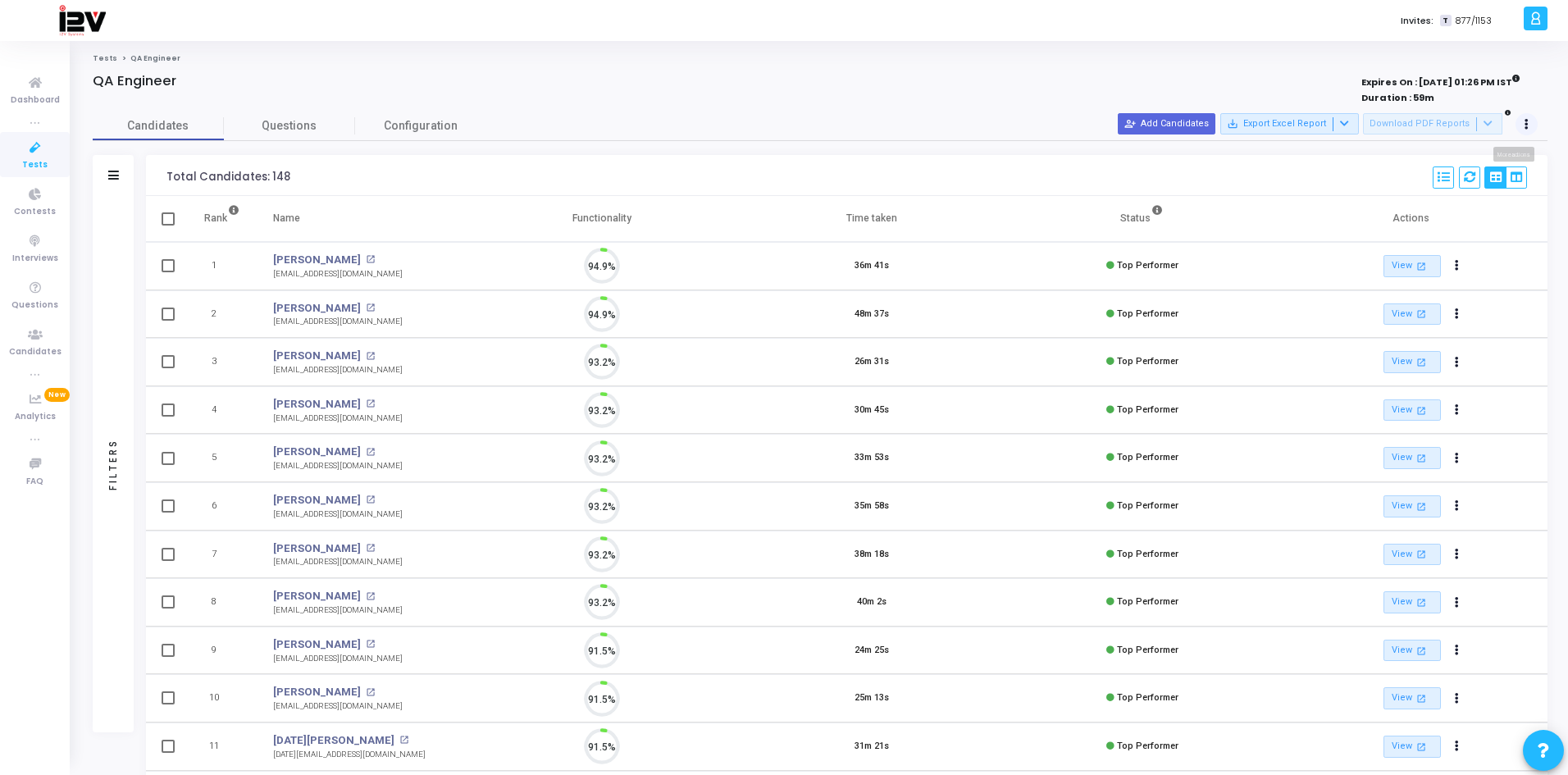 scroll, scrollTop: 7, scrollLeft: 7, axis: both 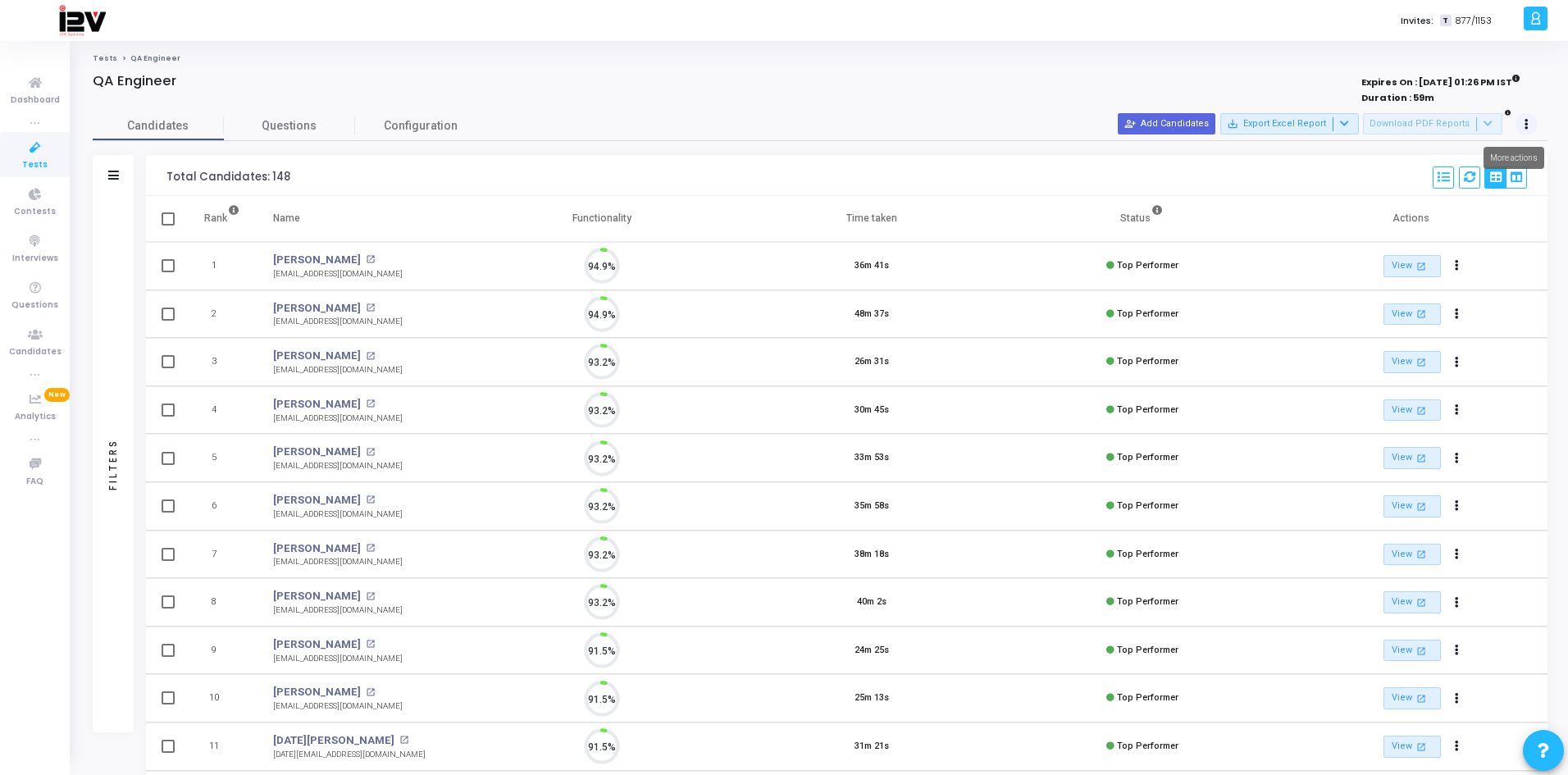 click at bounding box center [1527, 125] 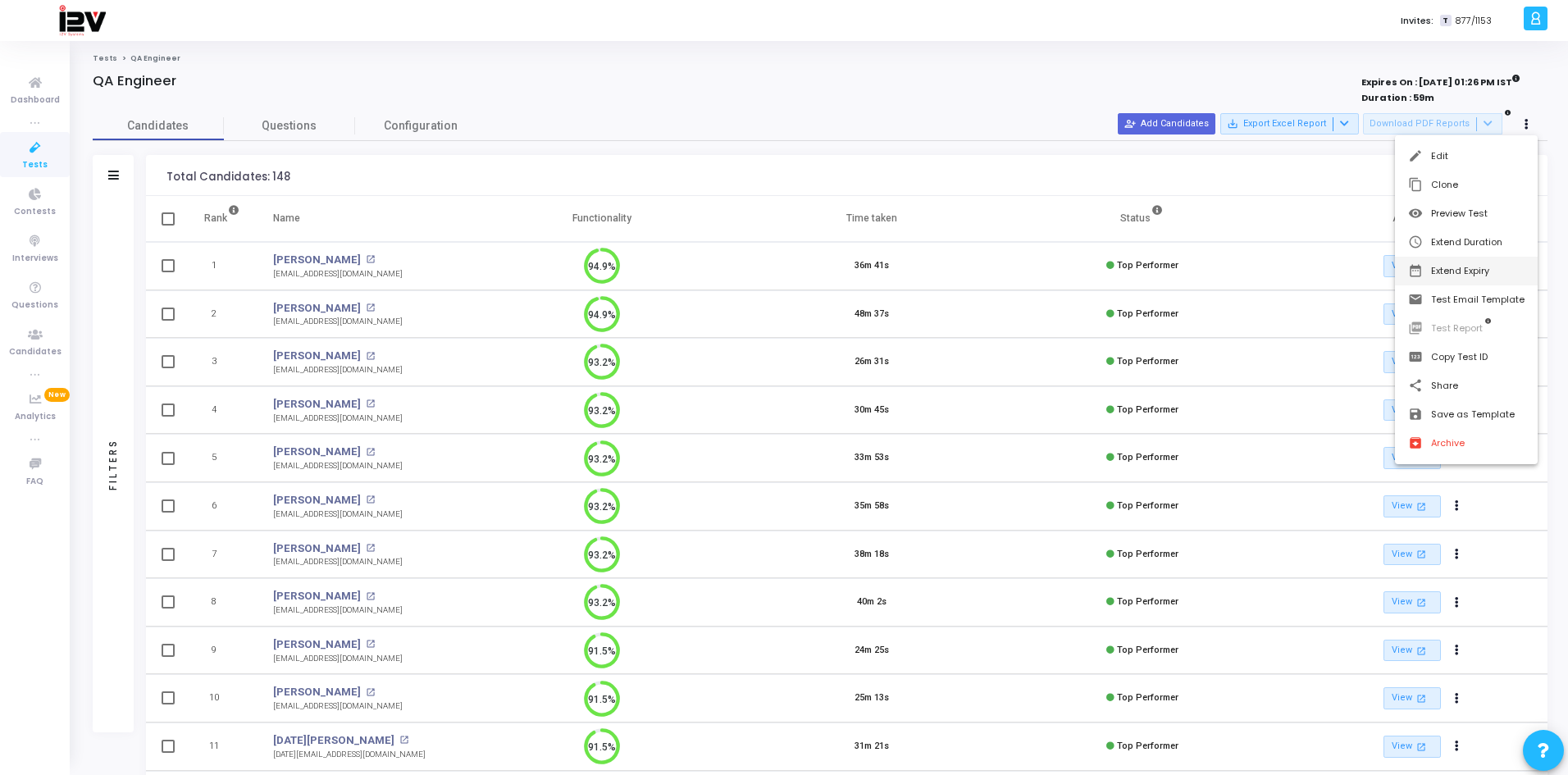 click on "date_range  Extend Expiry" at bounding box center [1466, 271] 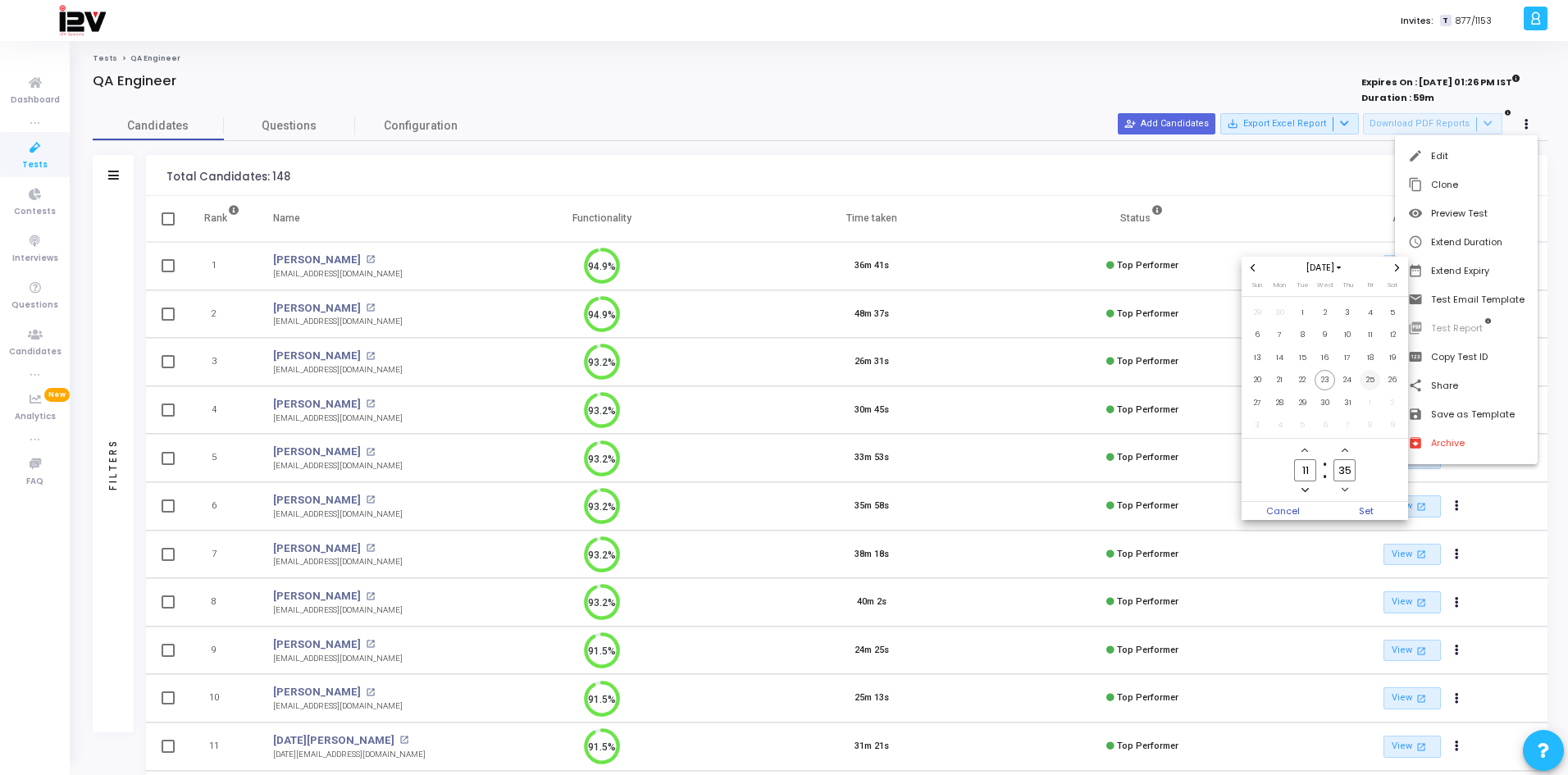 click on "25" at bounding box center [1370, 380] 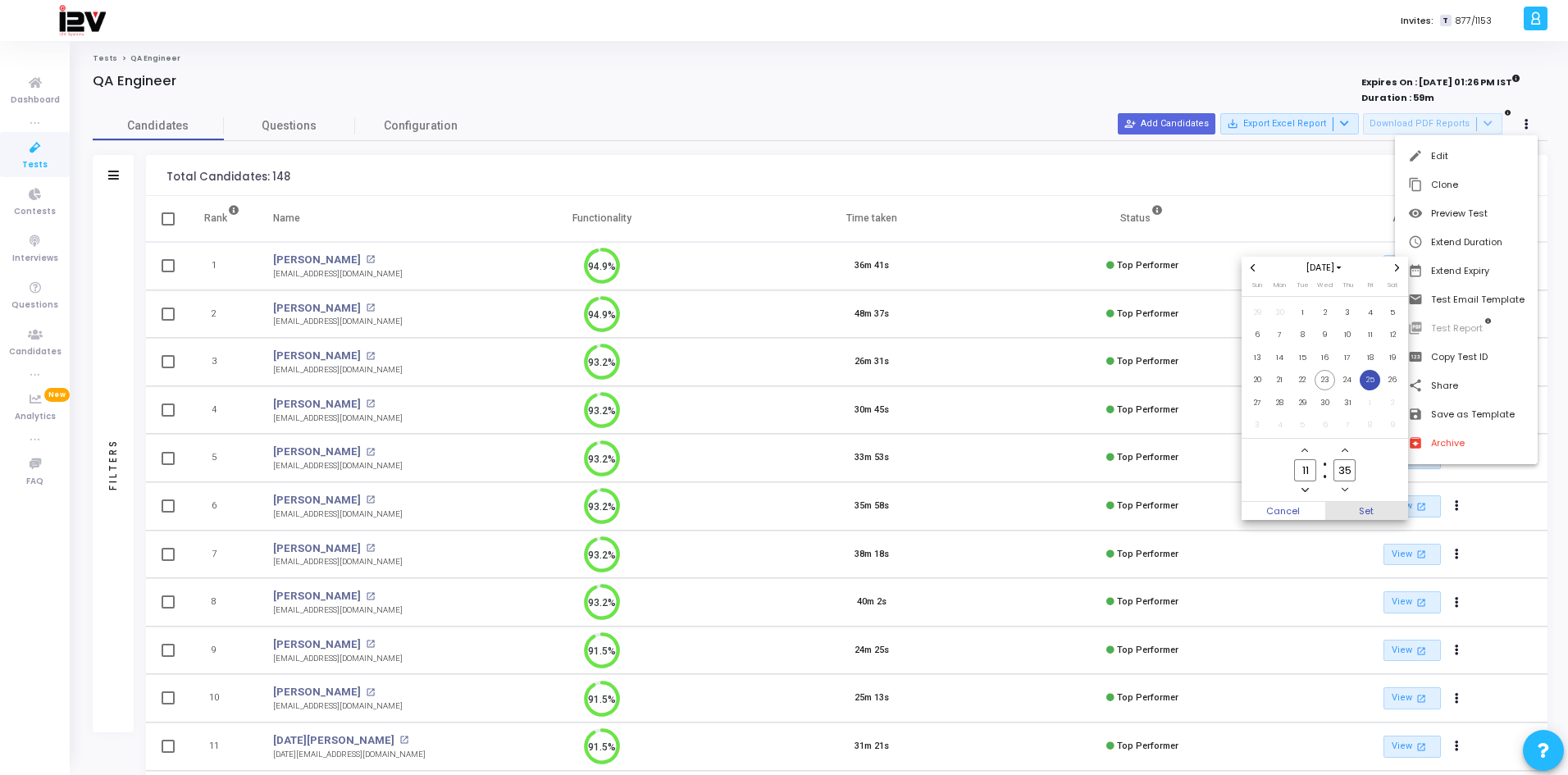 click on "Set" at bounding box center [1367, 511] 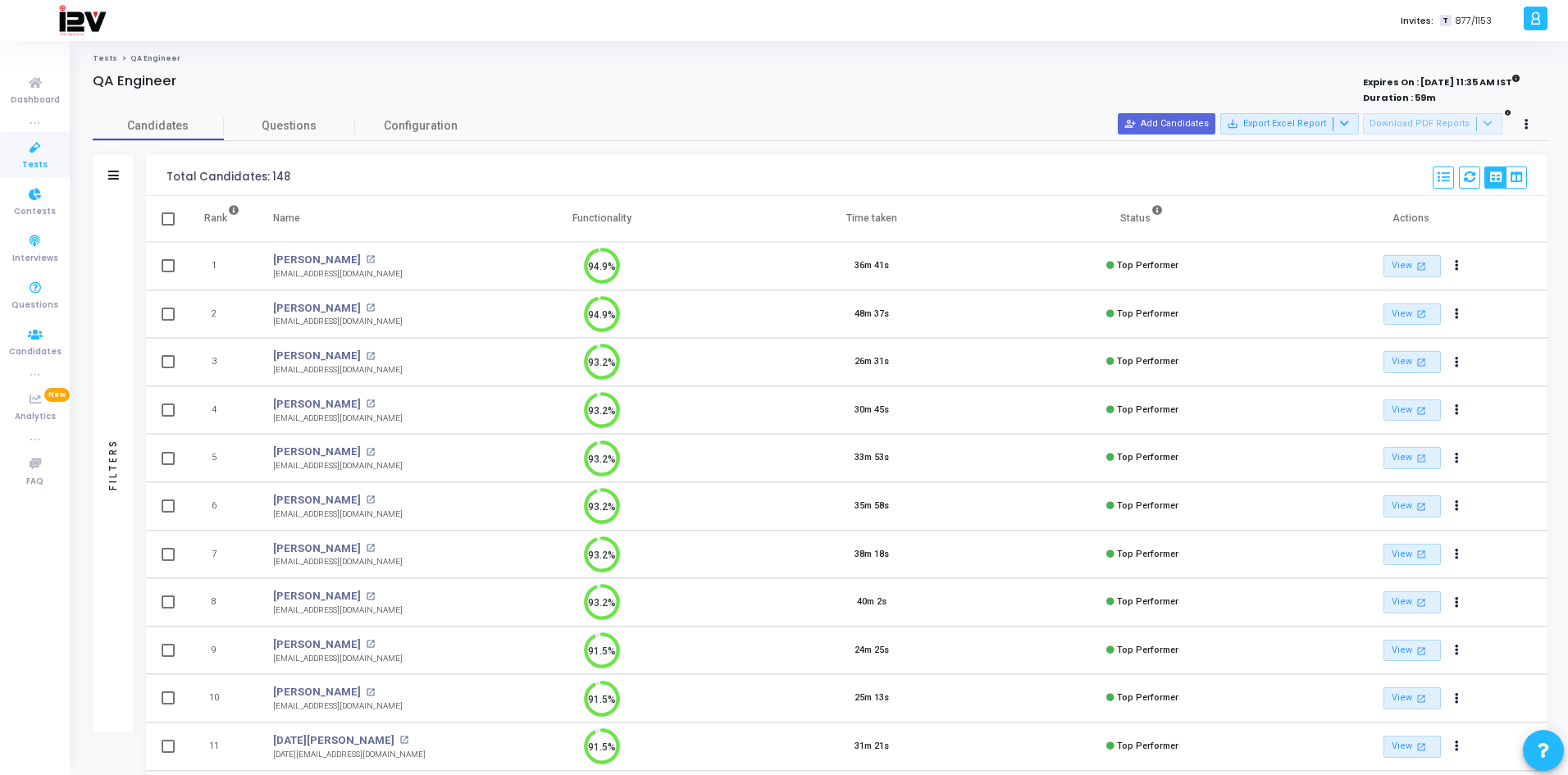 click on "Tests" at bounding box center [34, 165] 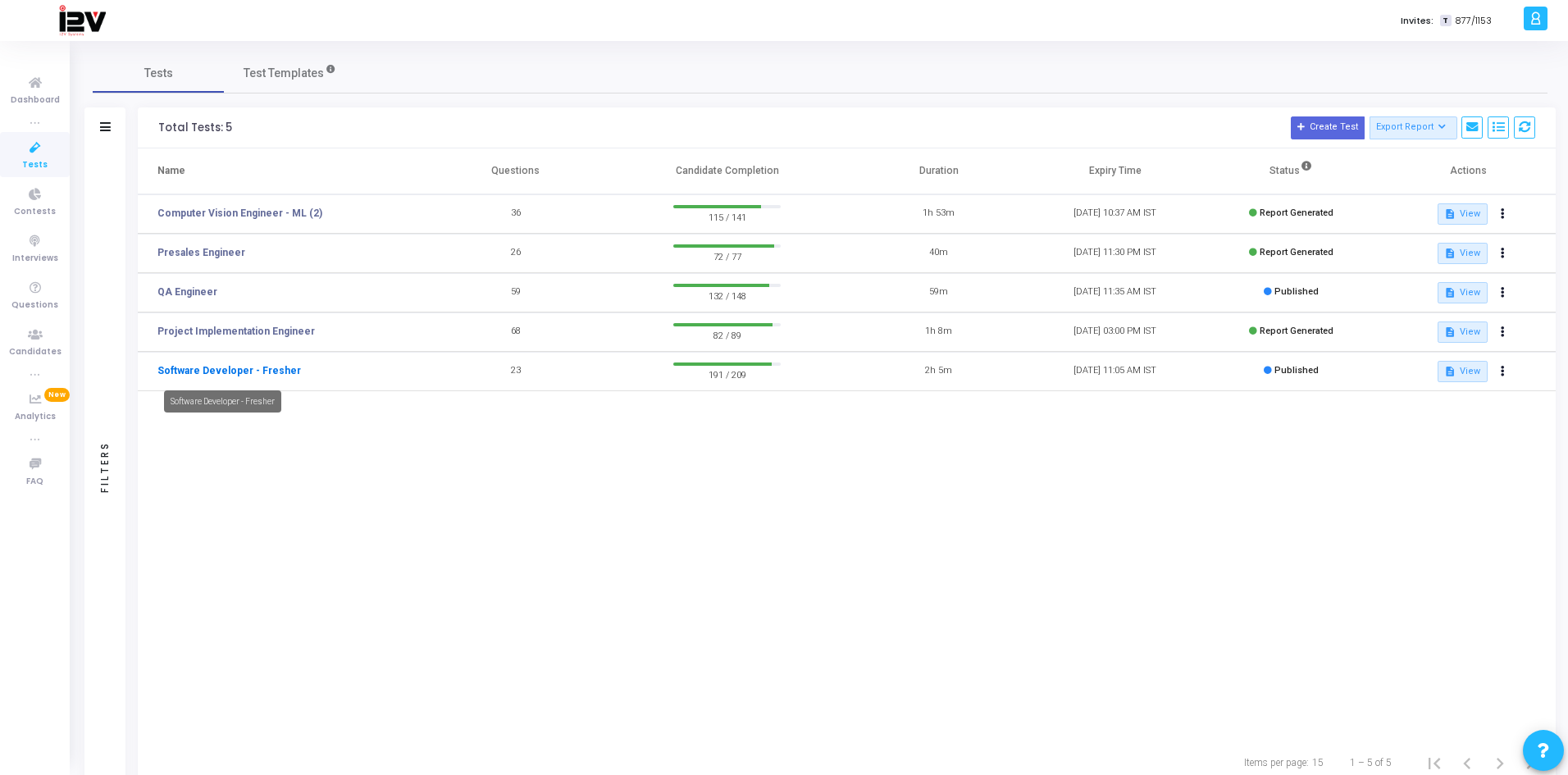 click on "Software Developer - Fresher" 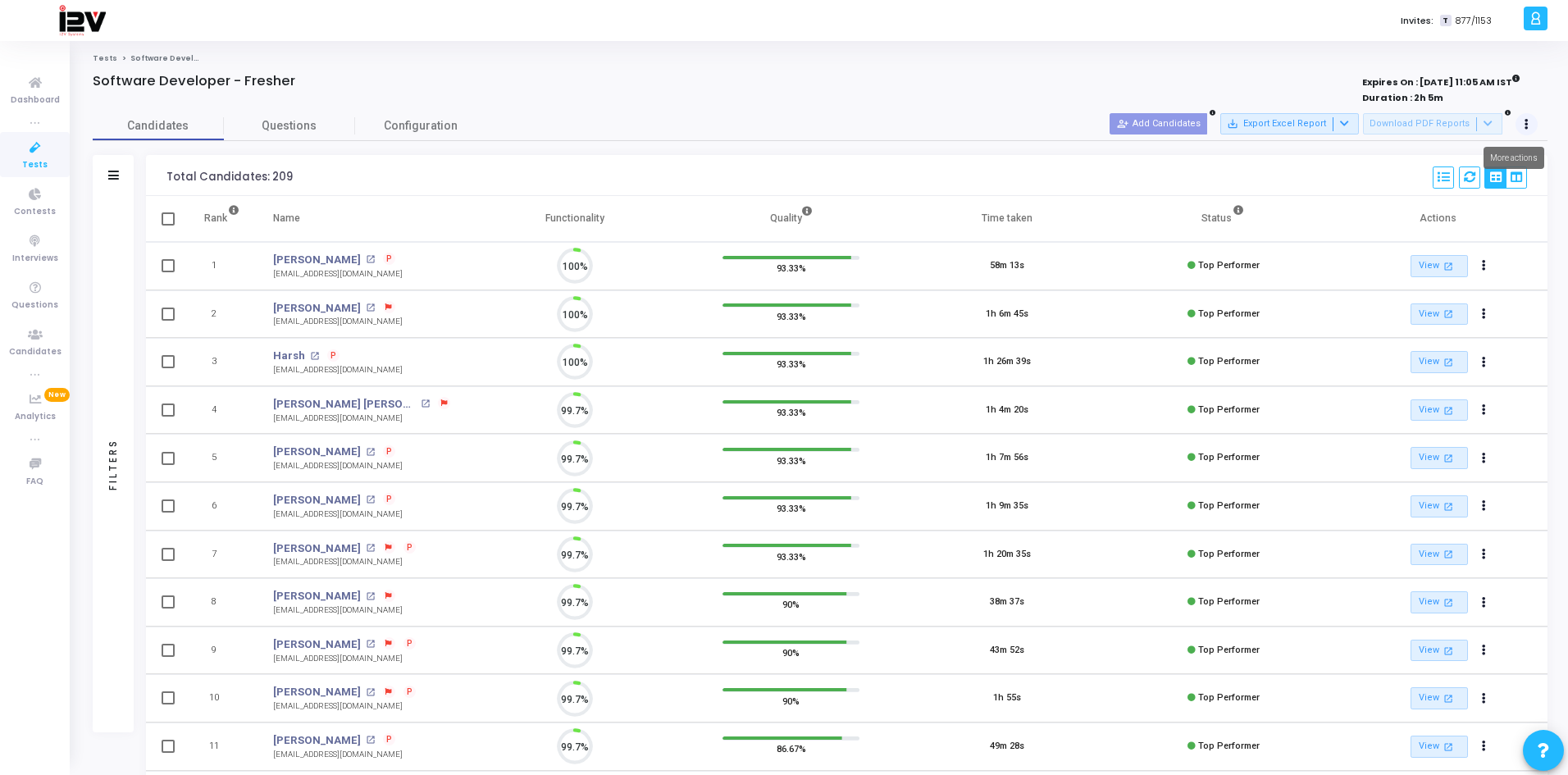 click at bounding box center [1527, 125] 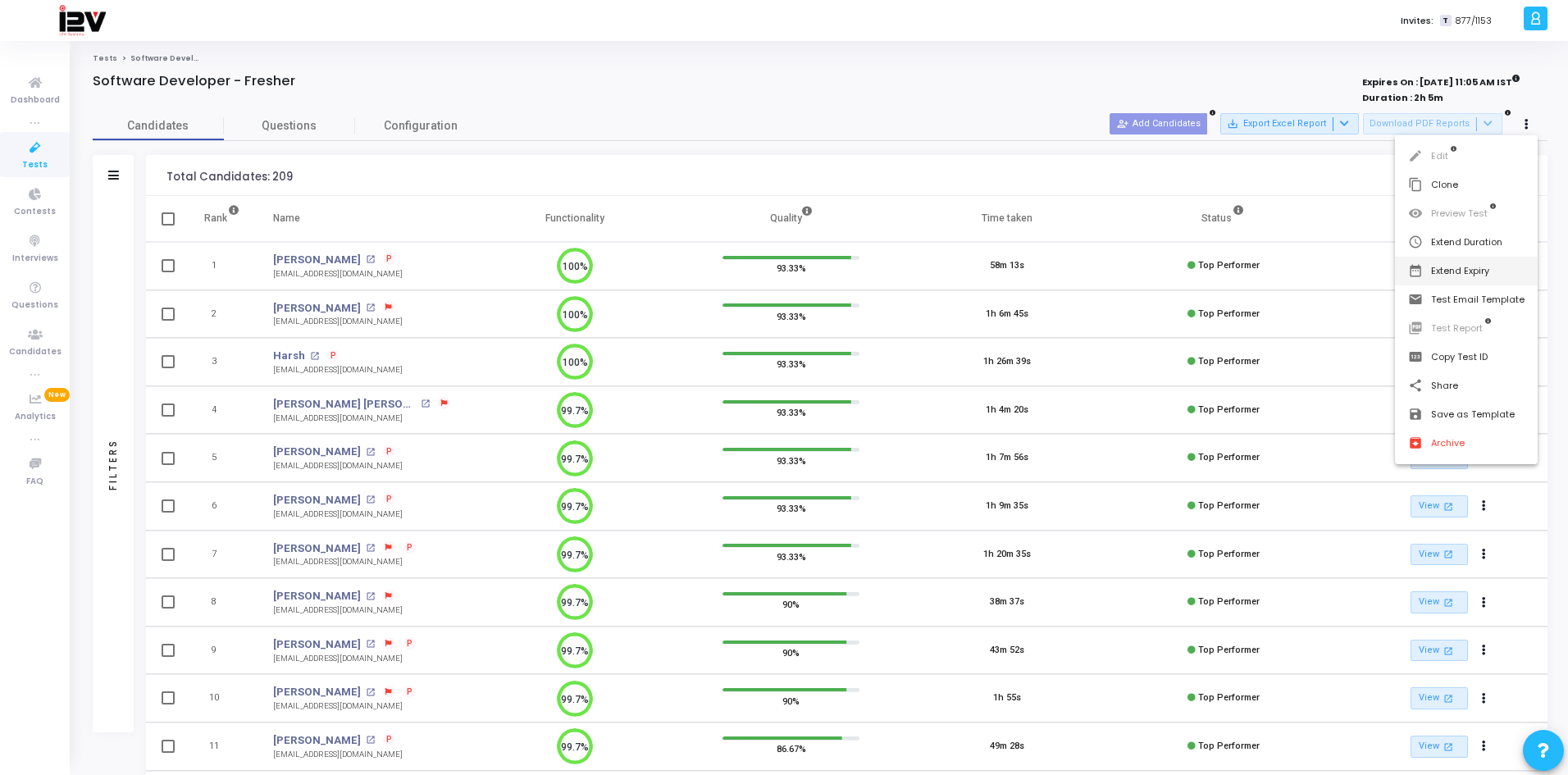 click on "date_range  Extend Expiry" at bounding box center [1466, 271] 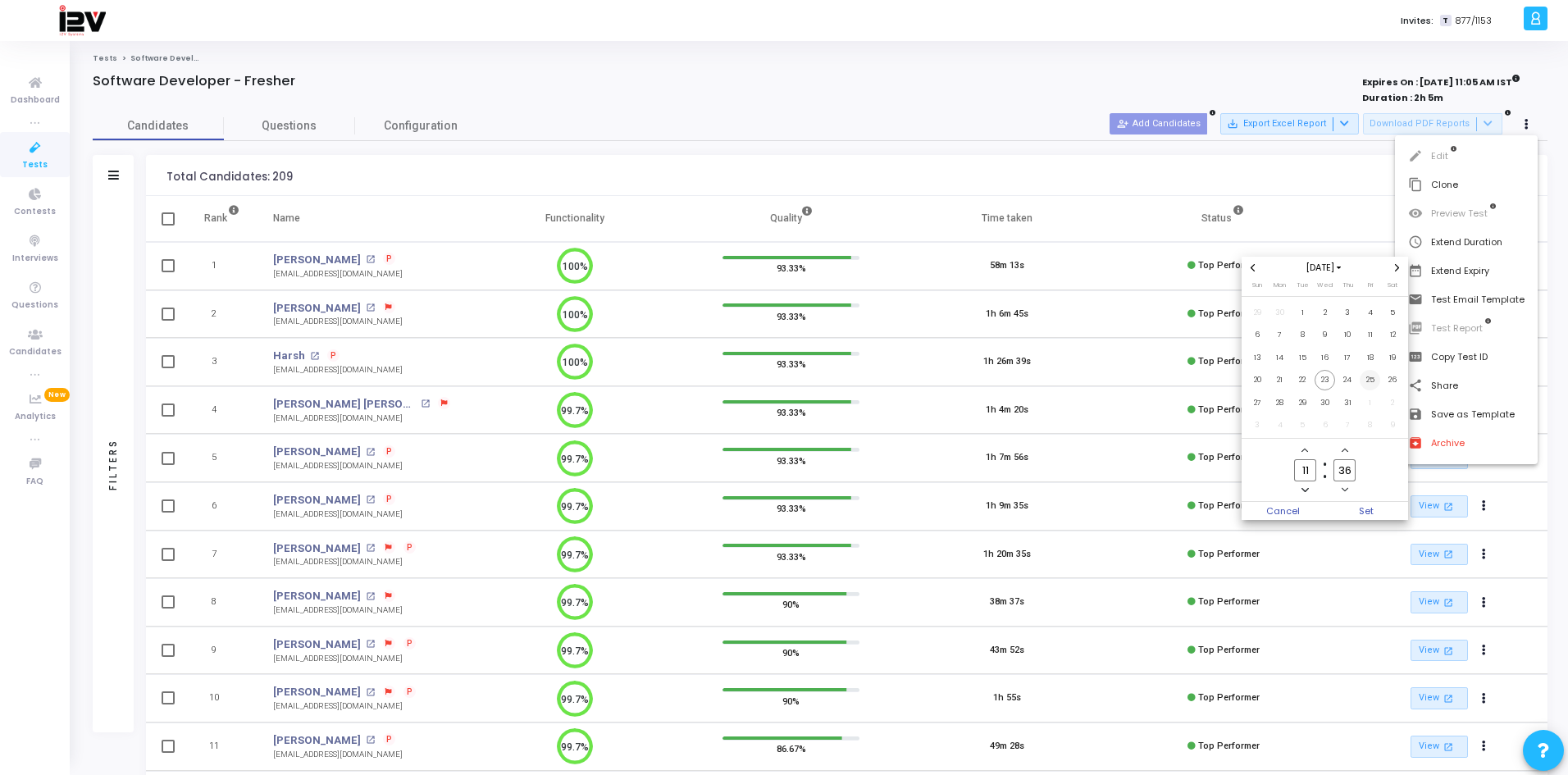 click on "25" at bounding box center (1370, 380) 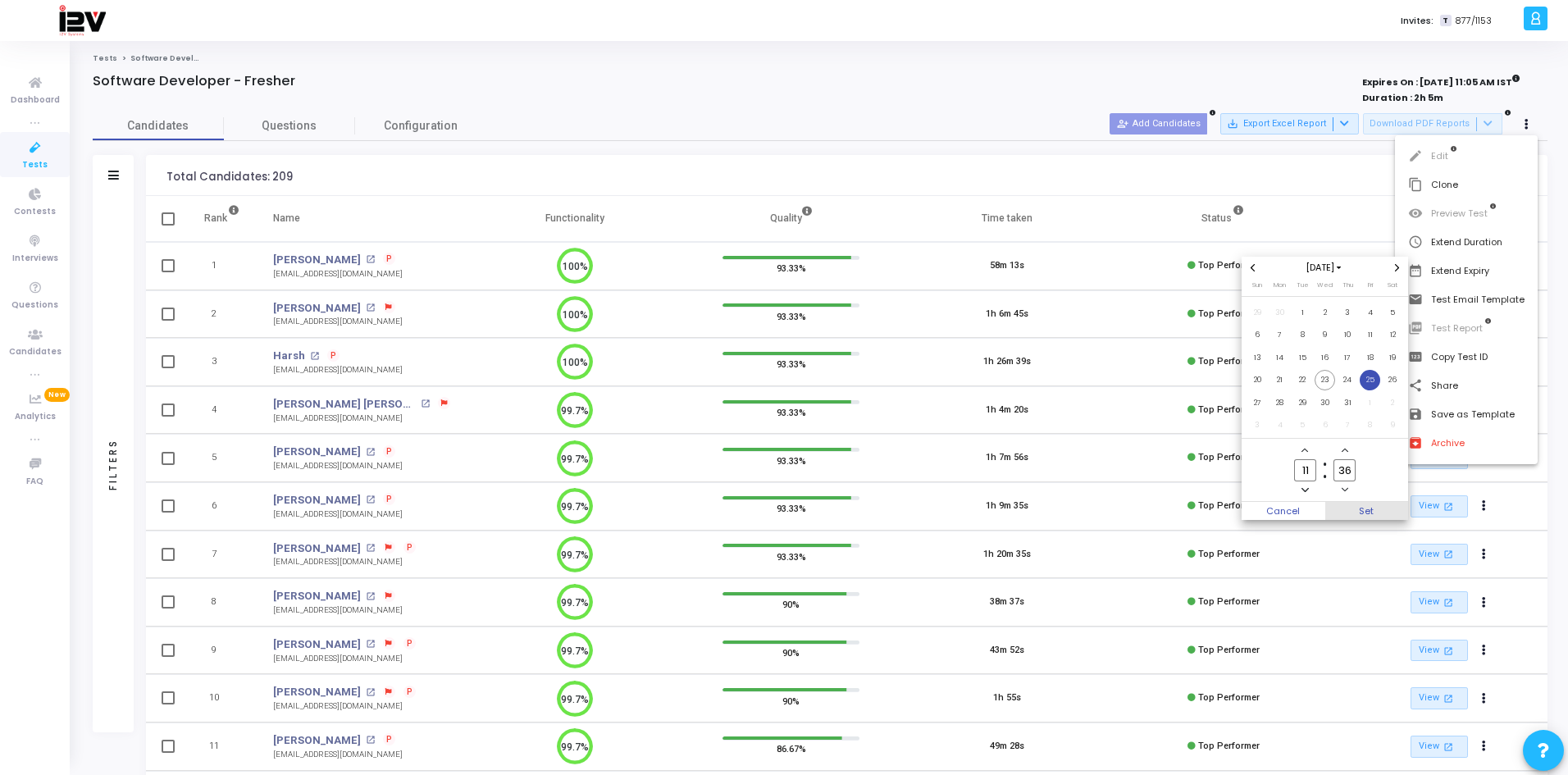 click on "Set" at bounding box center (1367, 511) 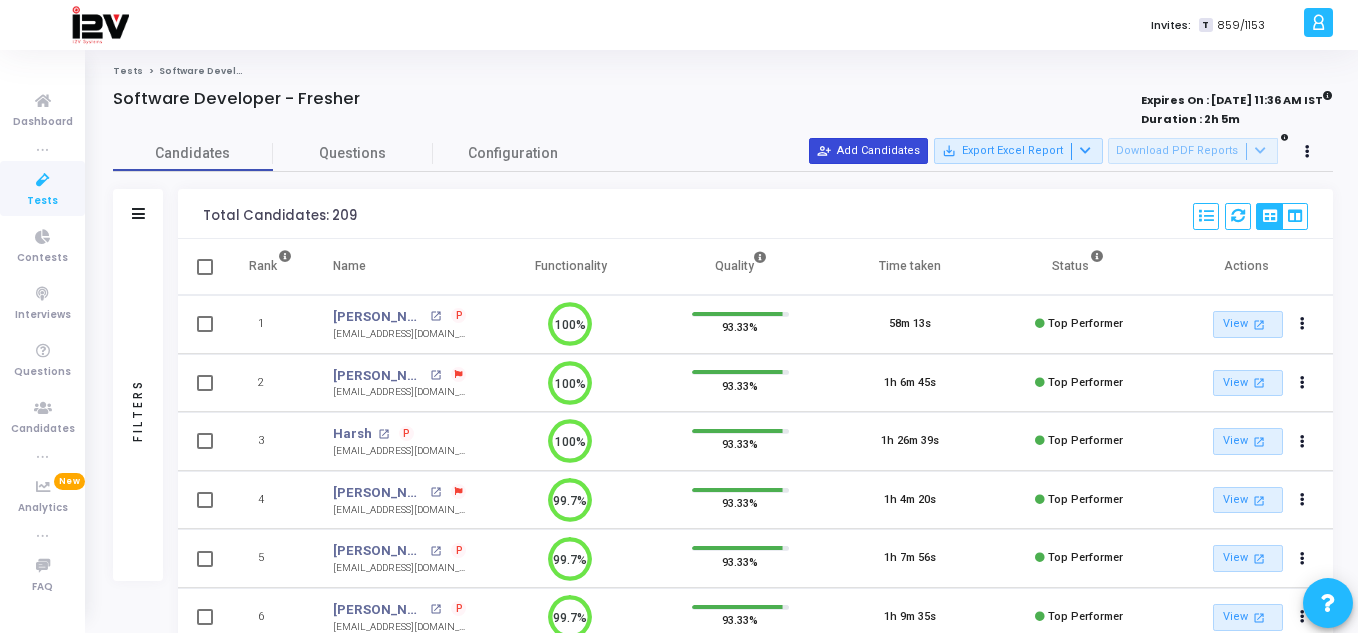 click on "person_add_alt  Add Candidates" at bounding box center [868, 151] 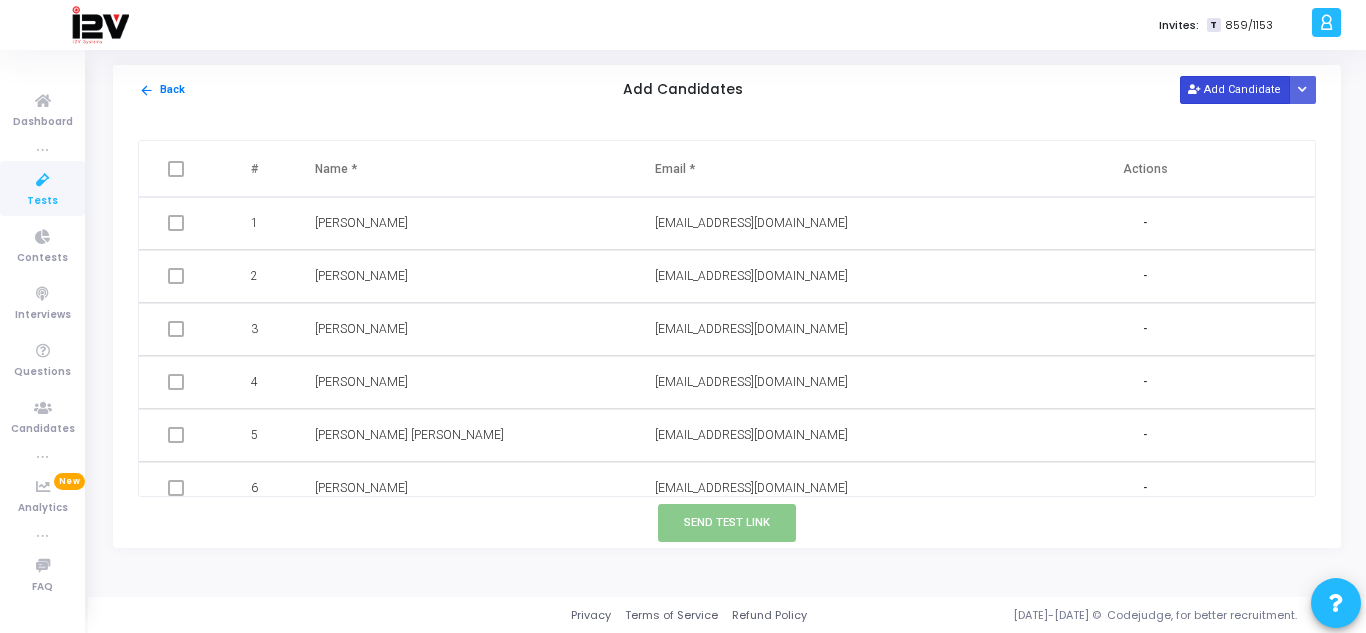 click on "Add Candidate" at bounding box center [1235, 89] 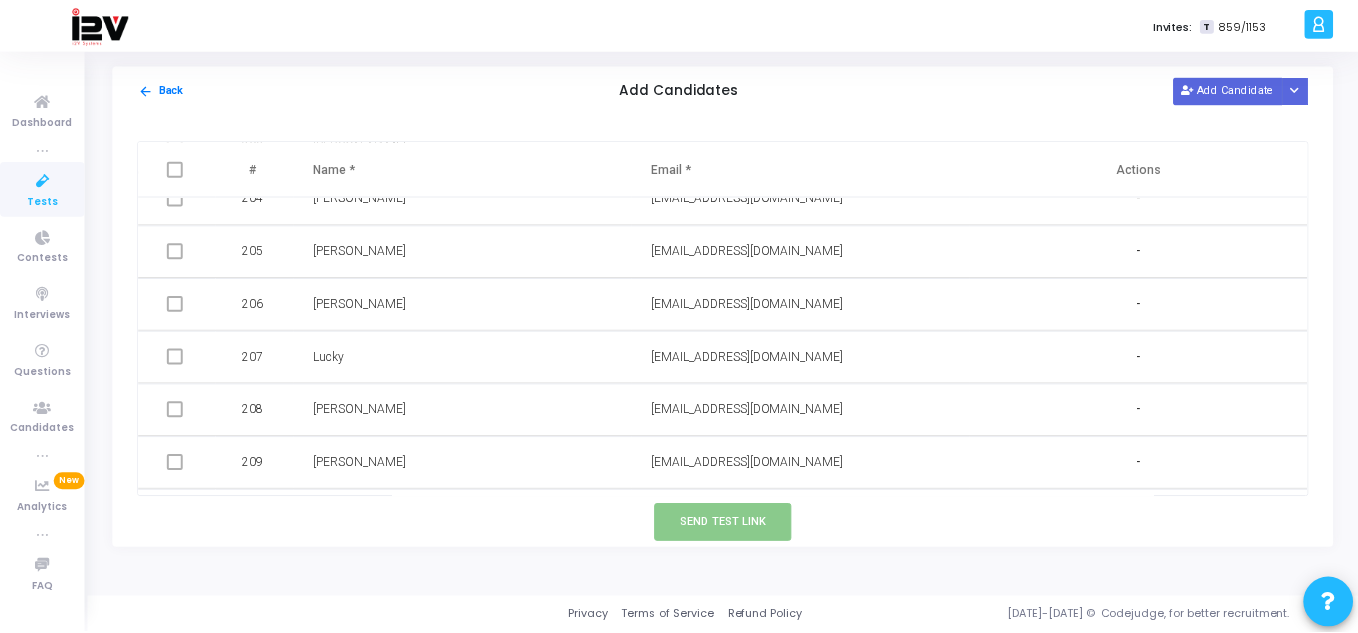 scroll, scrollTop: 10831, scrollLeft: 0, axis: vertical 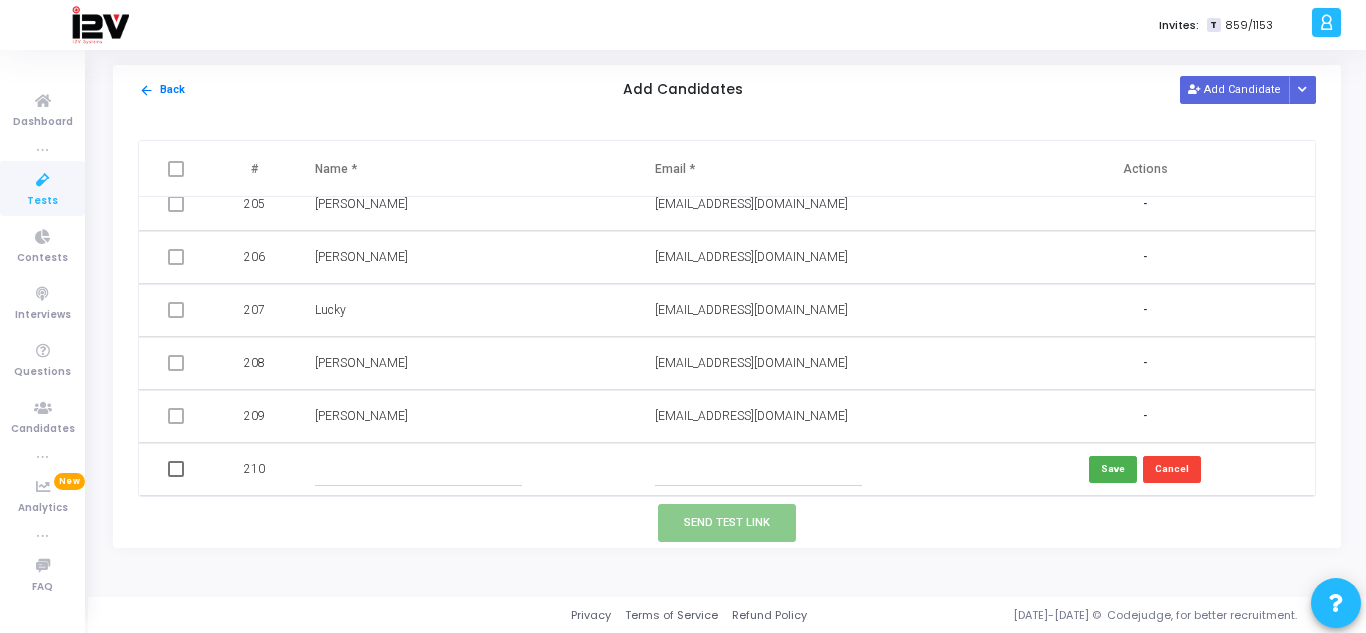 click at bounding box center (465, 469) 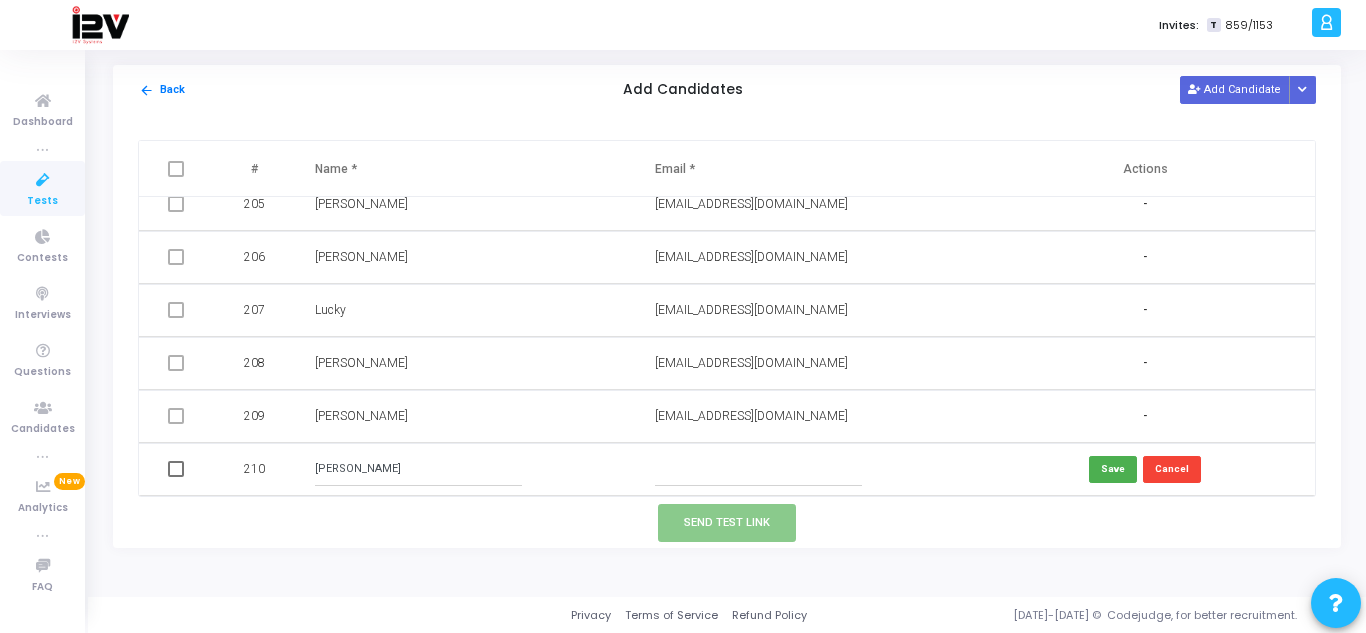 type on "[PERSON_NAME]" 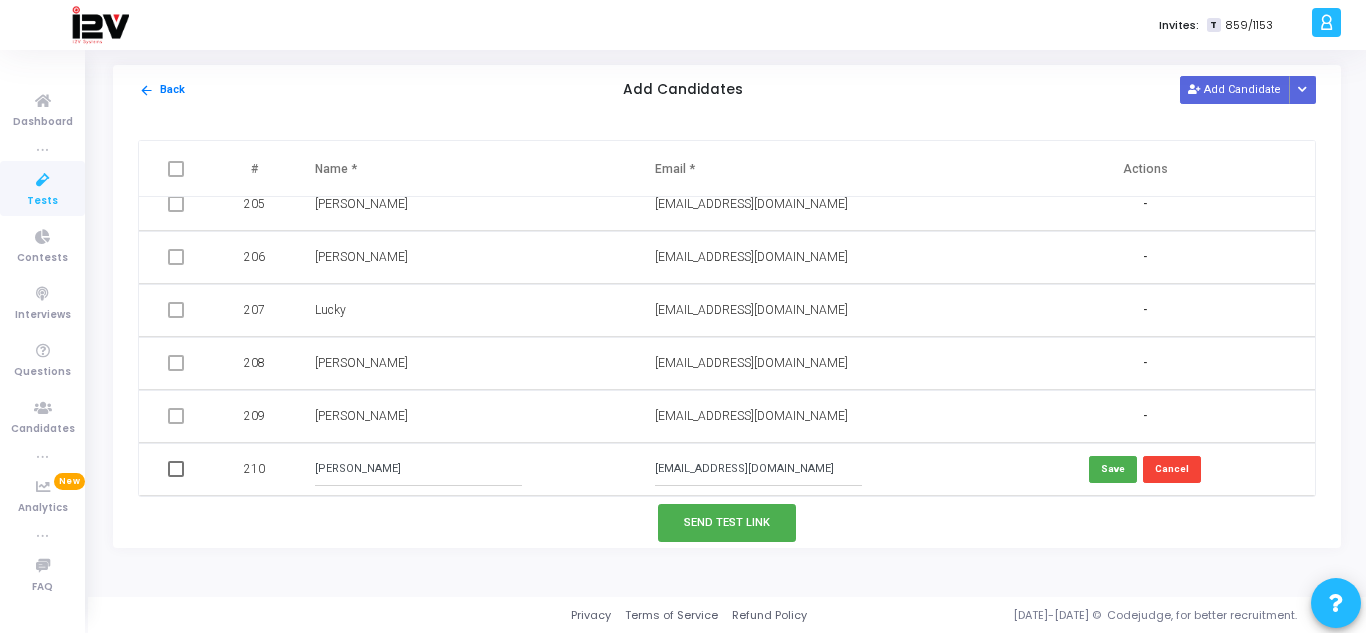 type on "[EMAIL_ADDRESS][DOMAIN_NAME]" 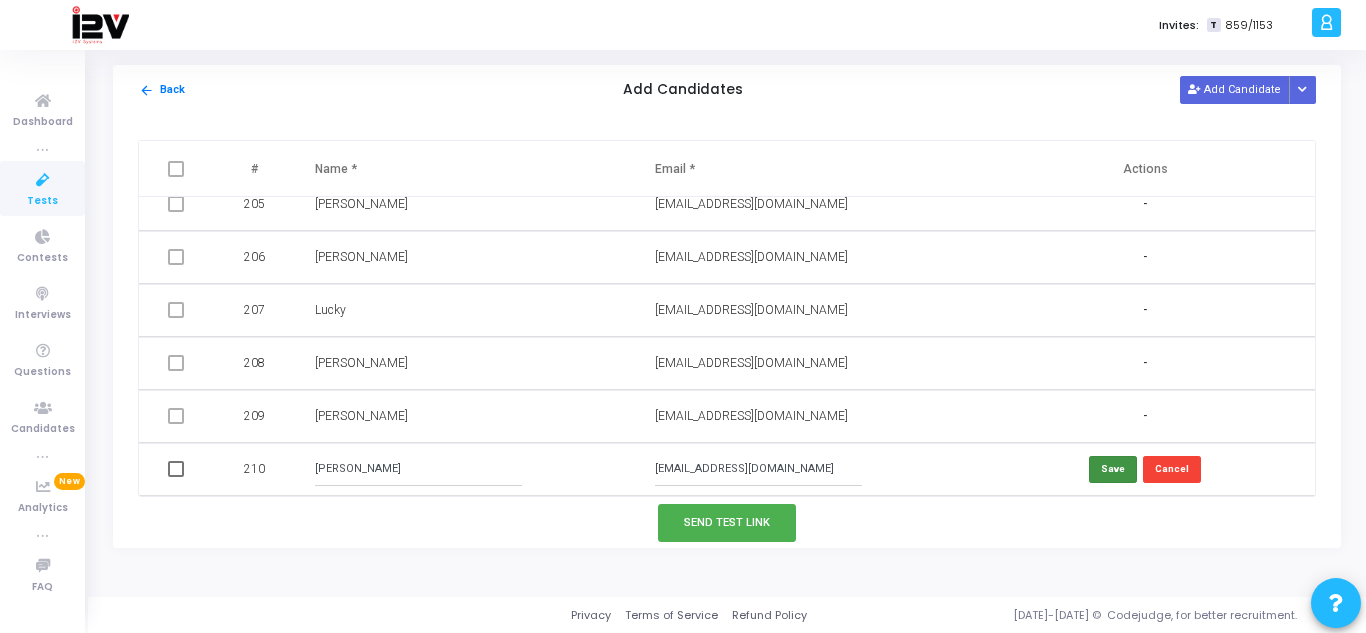 click on "Save" at bounding box center (1113, 469) 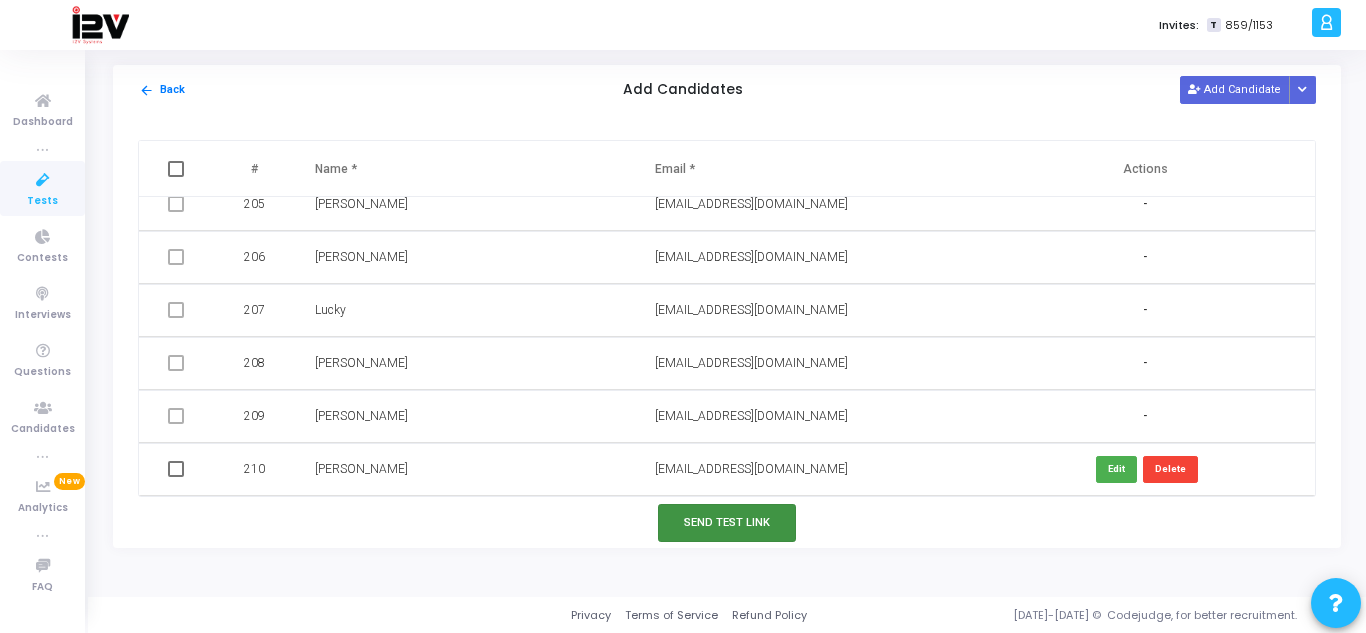 click on "Send Test Link" at bounding box center [727, 522] 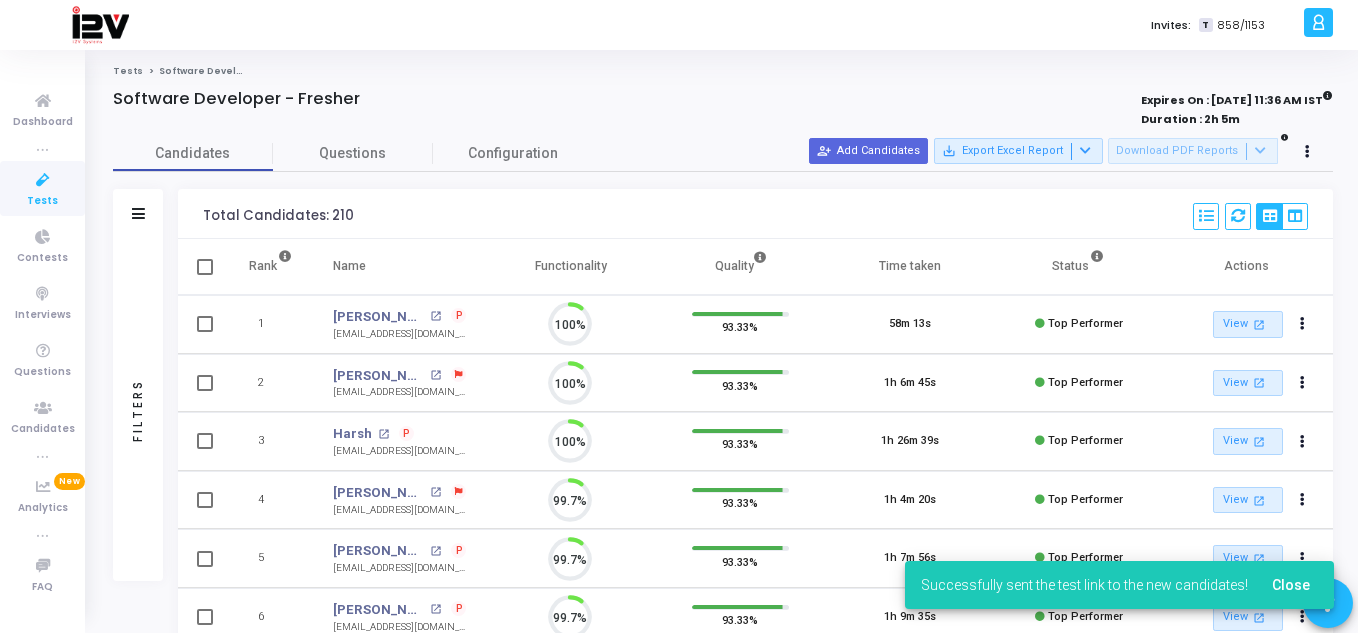 scroll, scrollTop: 9, scrollLeft: 9, axis: both 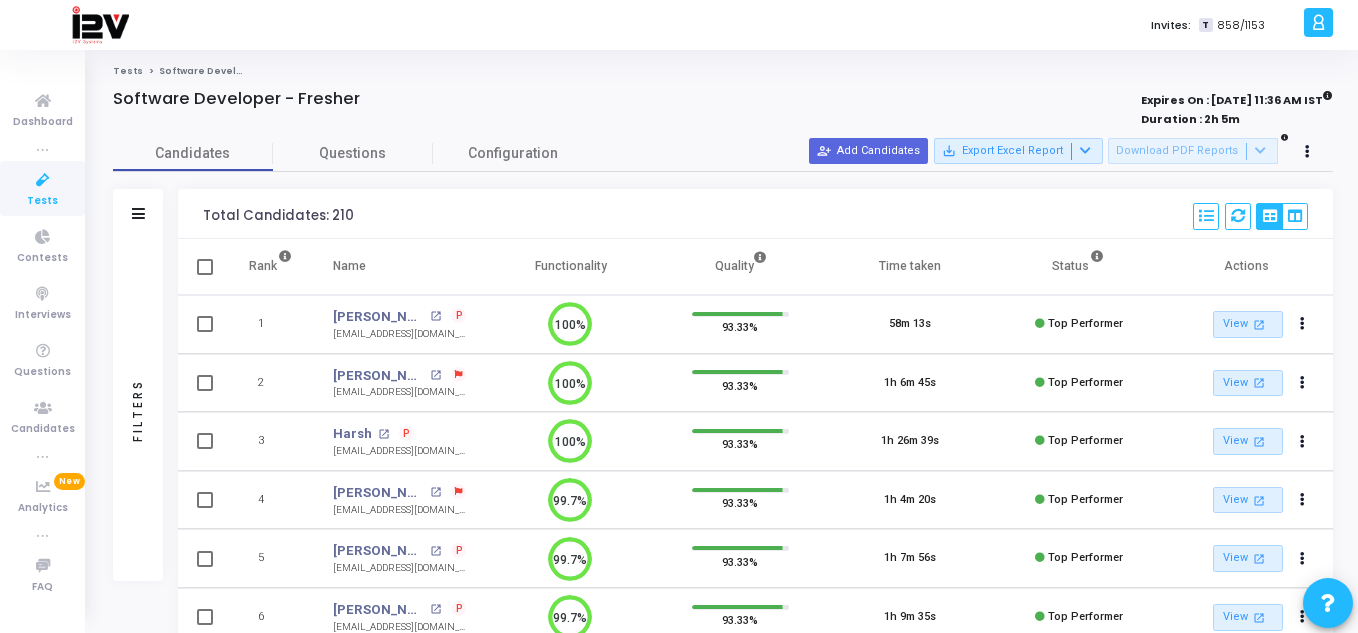 click on "Tests" at bounding box center (42, 201) 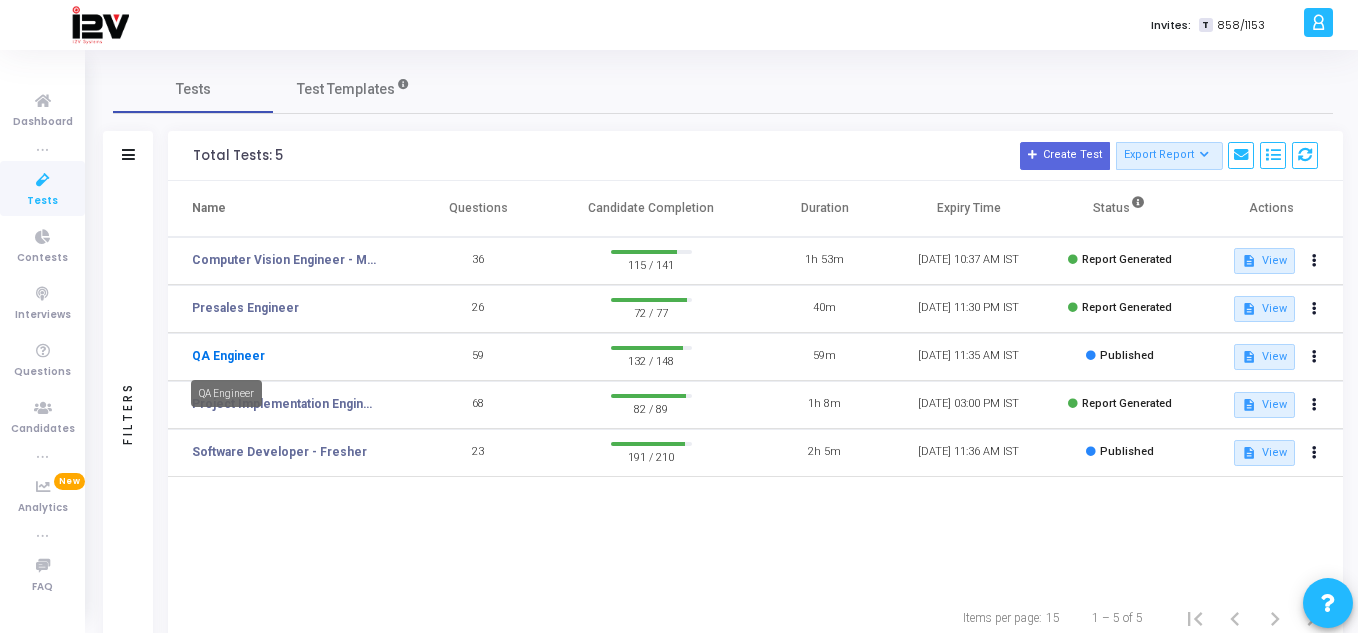click on "QA Engineer" 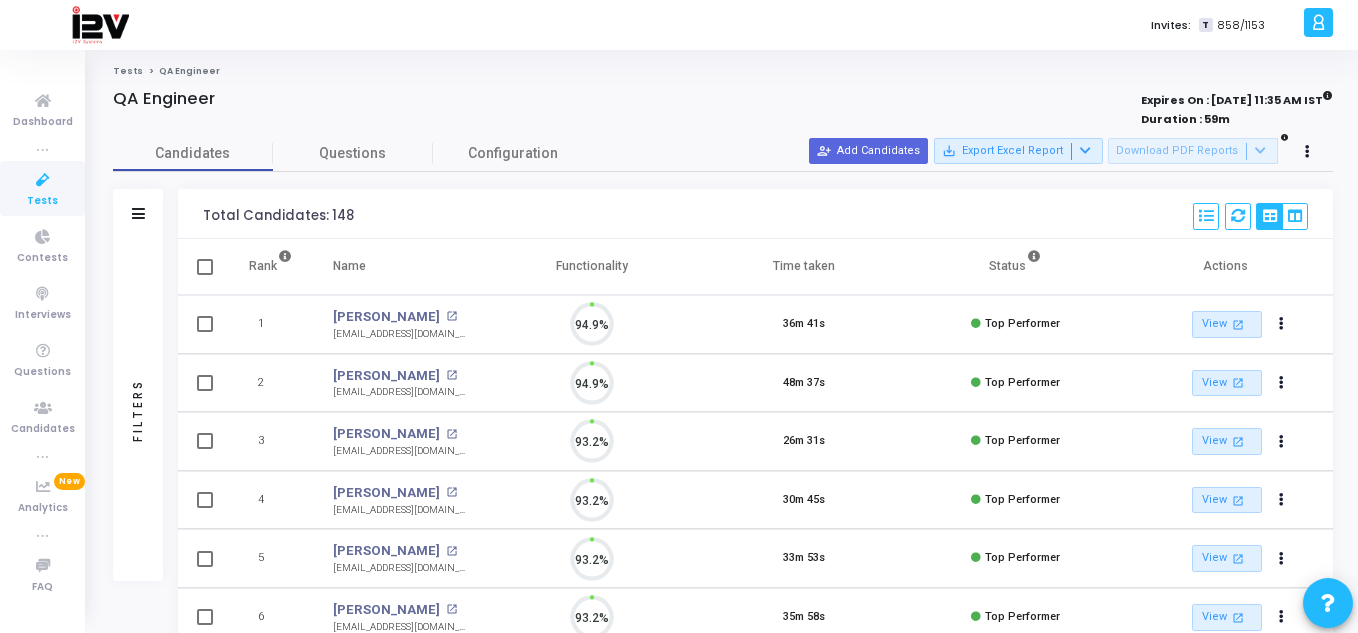scroll, scrollTop: 9, scrollLeft: 9, axis: both 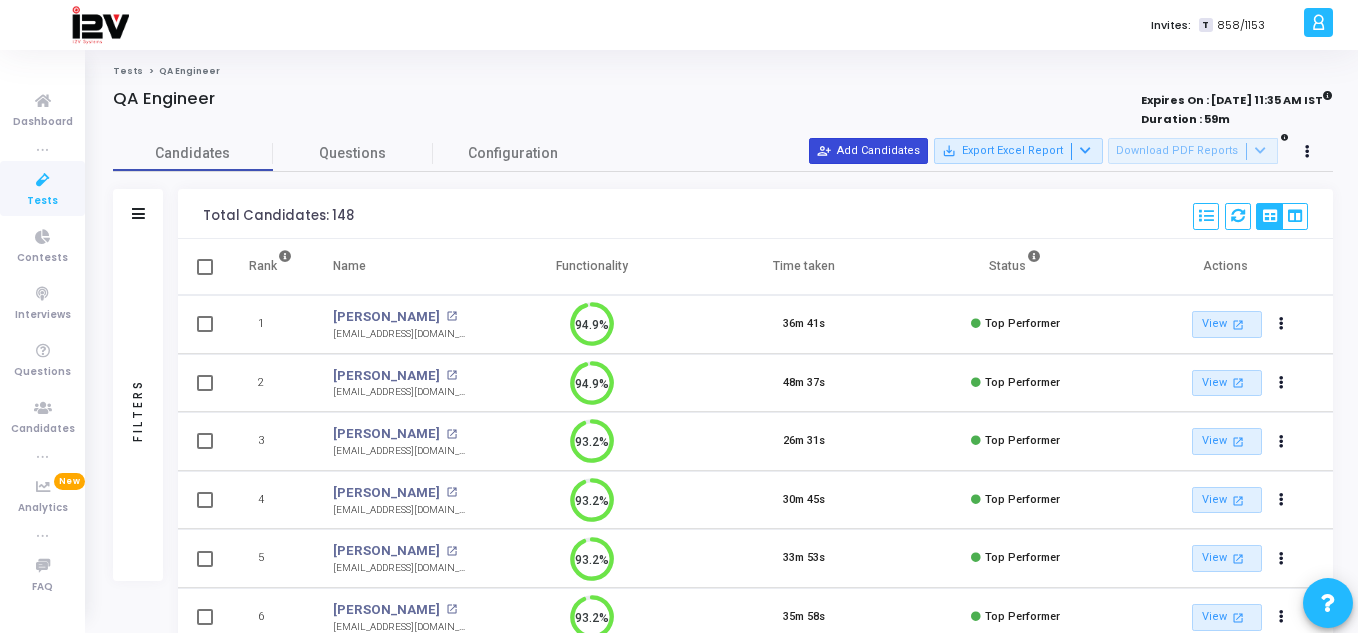 click on "person_add_alt  Add Candidates" at bounding box center [868, 151] 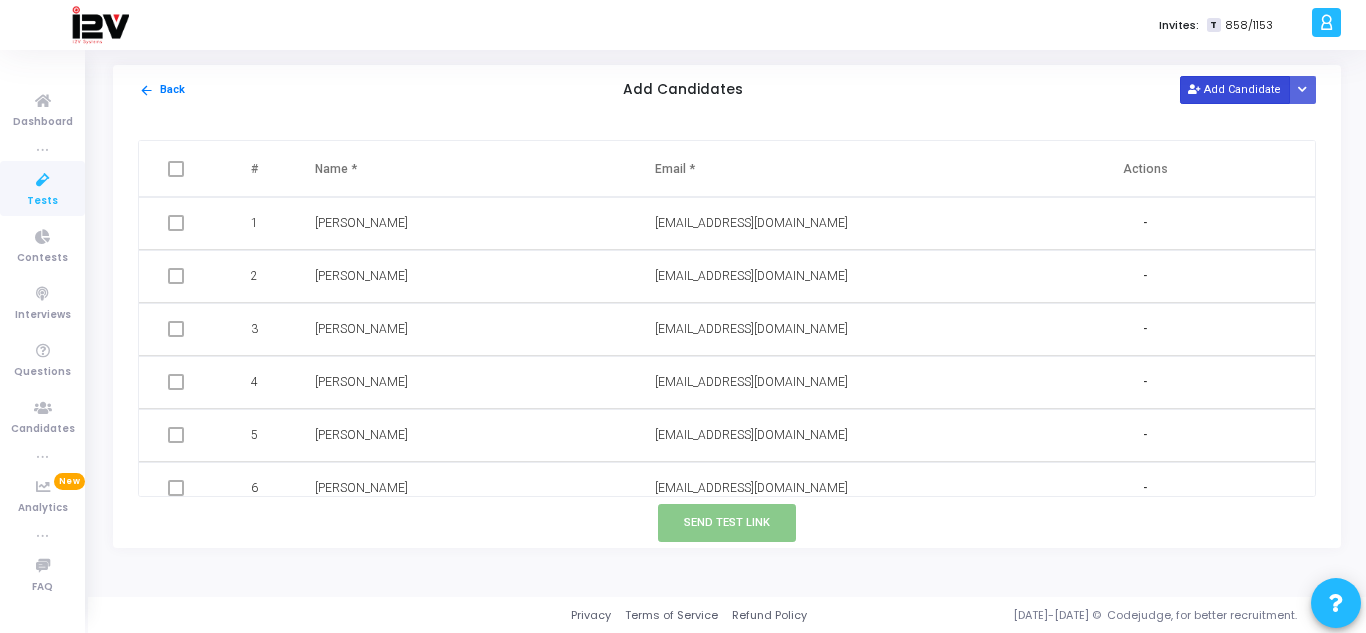 click on "Add Candidate" at bounding box center [1235, 89] 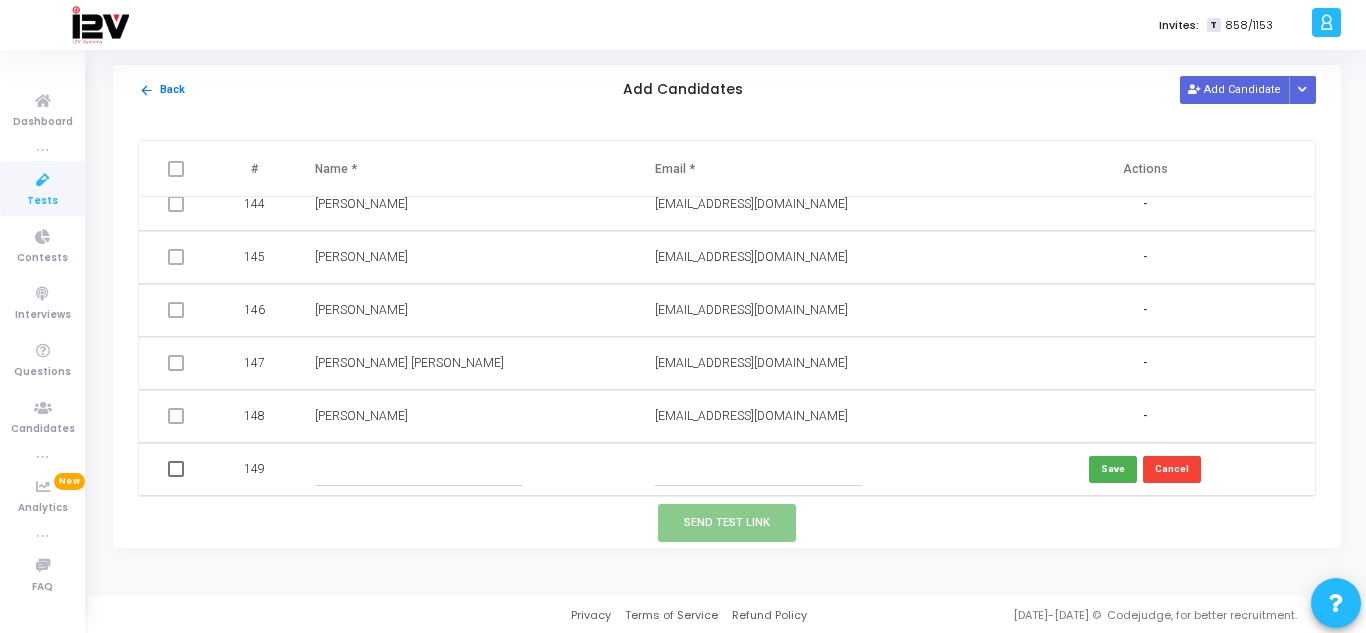 click at bounding box center (758, 469) 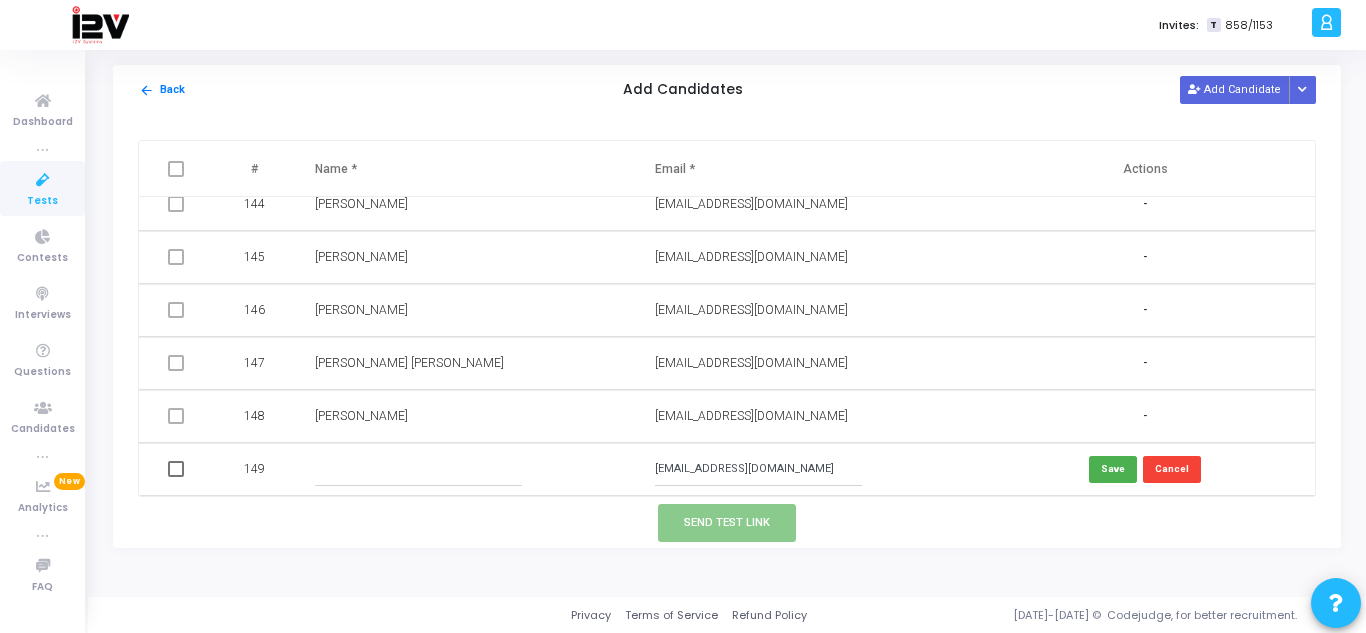type on "[EMAIL_ADDRESS][DOMAIN_NAME]" 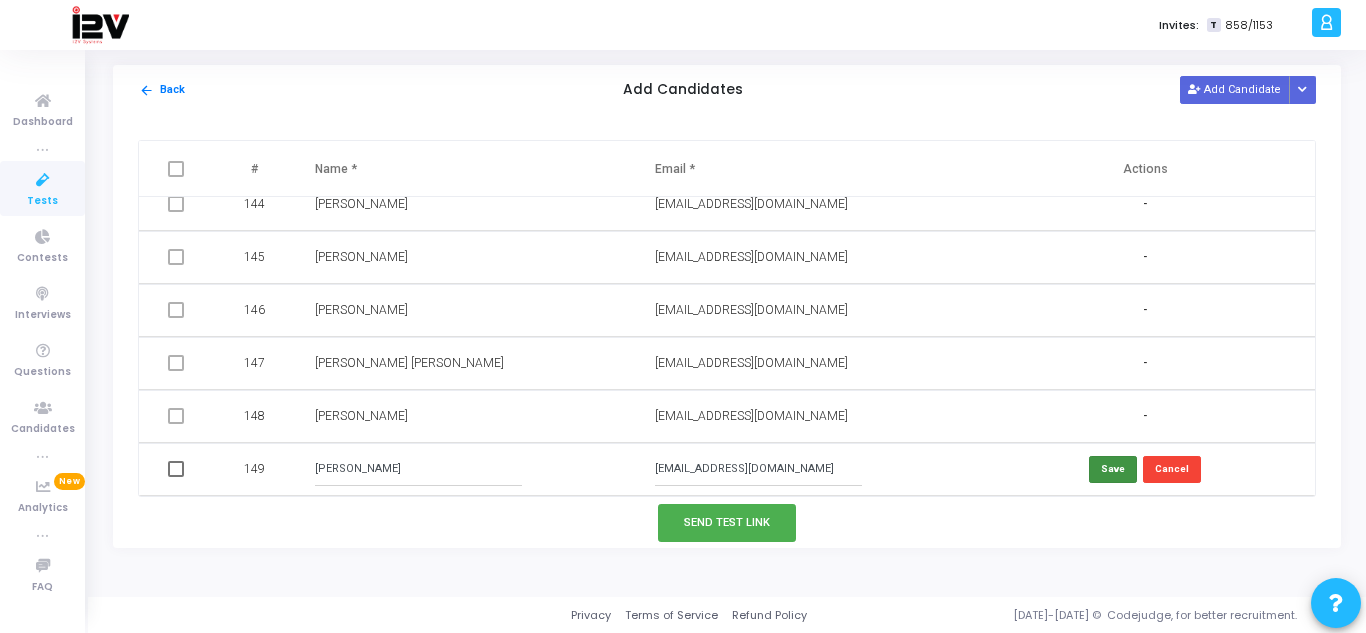type on "[PERSON_NAME]" 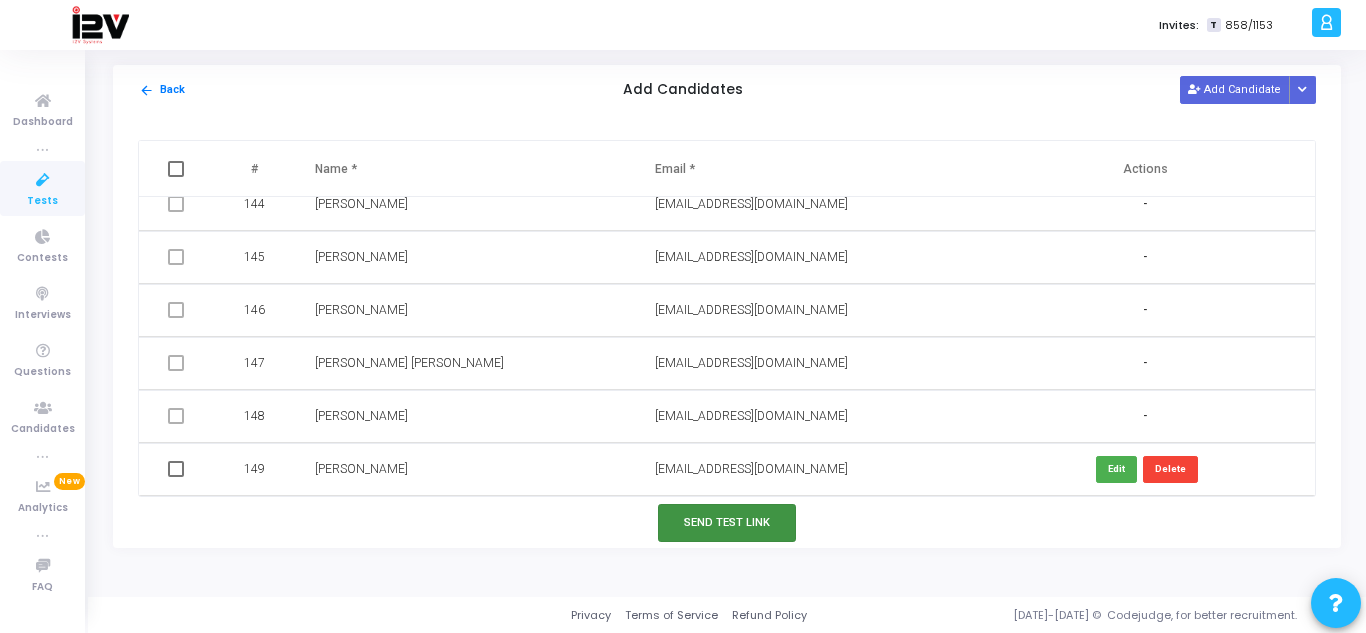 click on "Send Test Link" at bounding box center [727, 522] 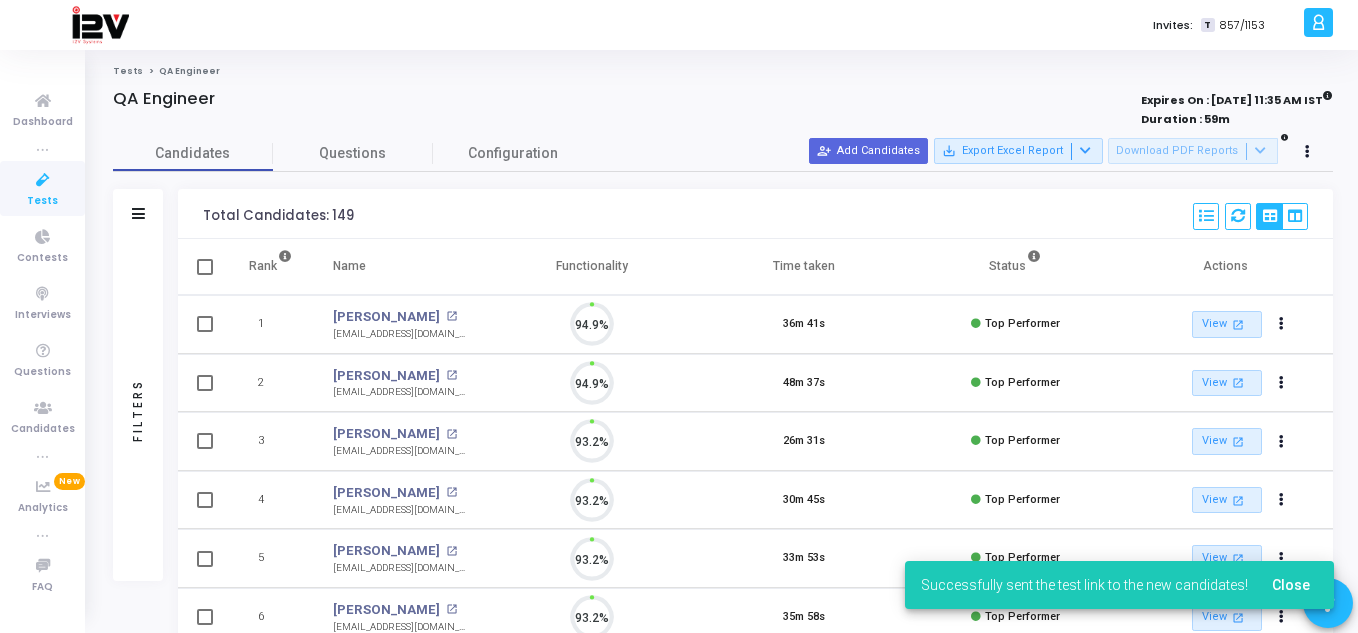 scroll, scrollTop: 9, scrollLeft: 9, axis: both 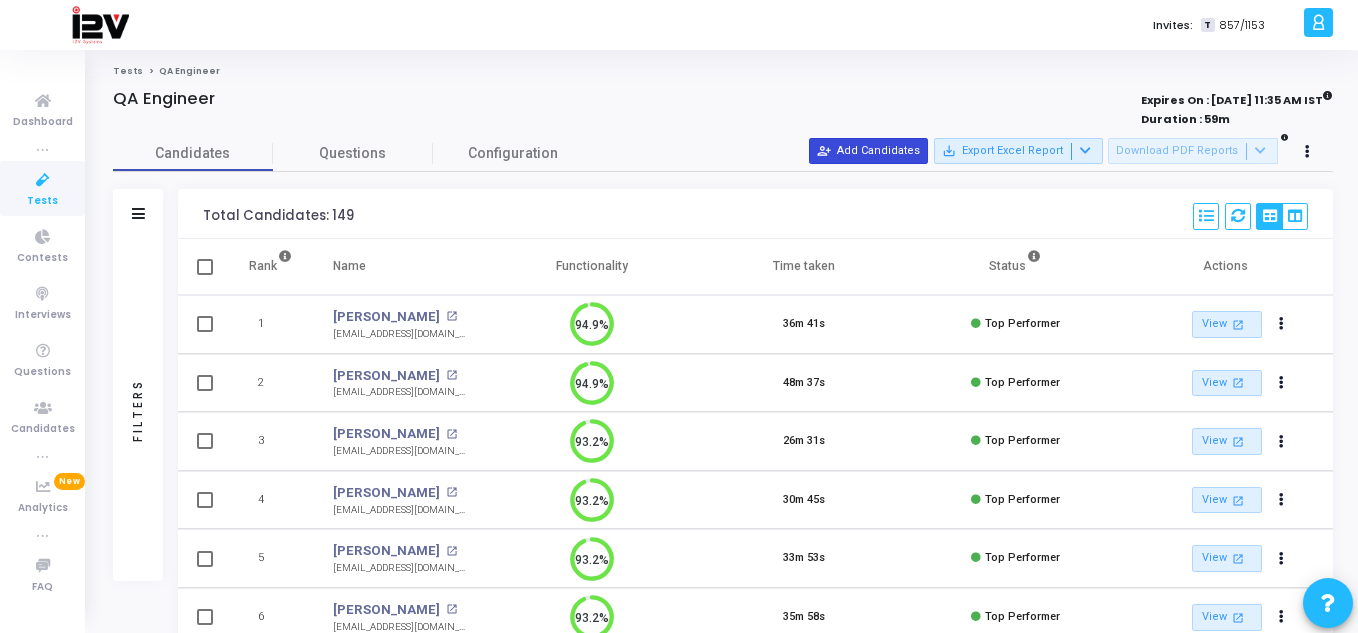 click on "person_add_alt  Add Candidates" at bounding box center (868, 151) 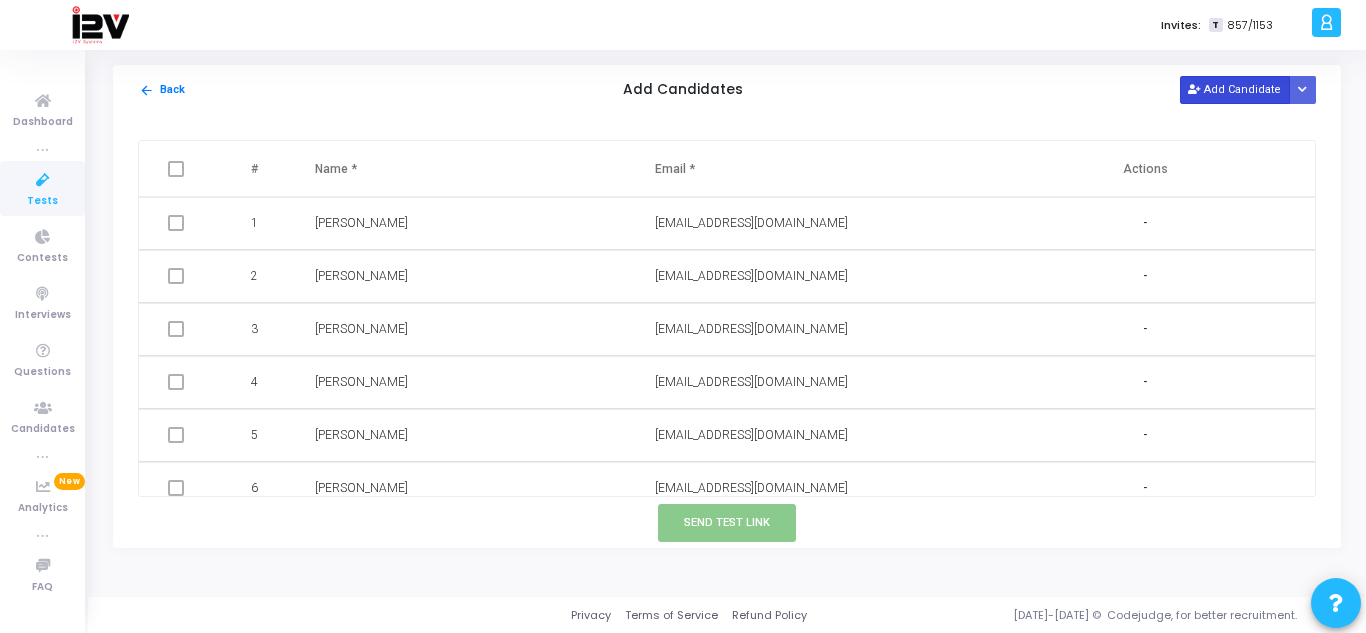 click on "Add Candidate" at bounding box center [1235, 89] 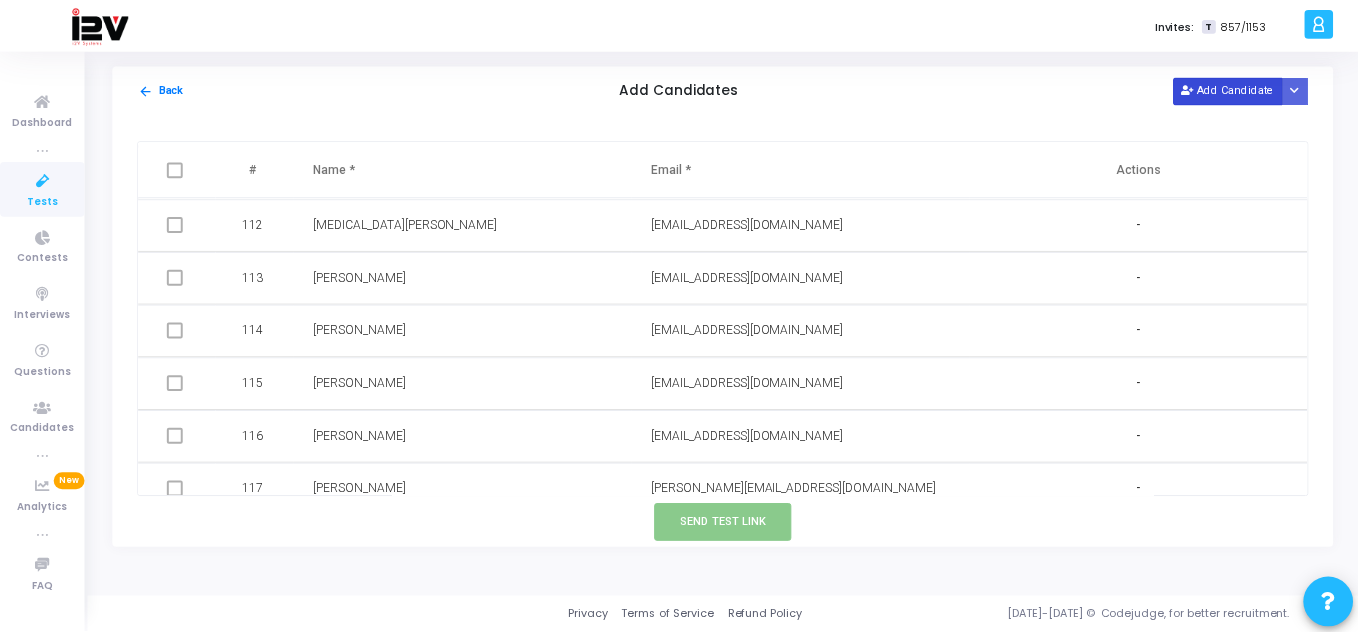 scroll, scrollTop: 7651, scrollLeft: 0, axis: vertical 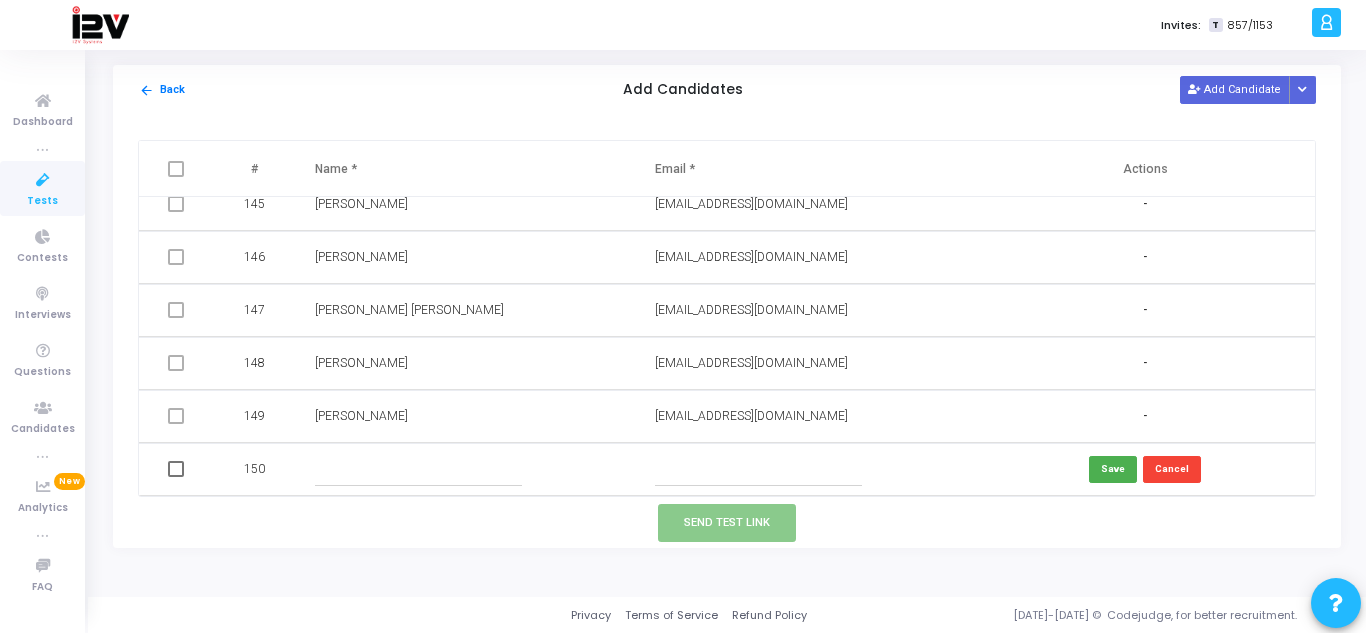 click at bounding box center (418, 469) 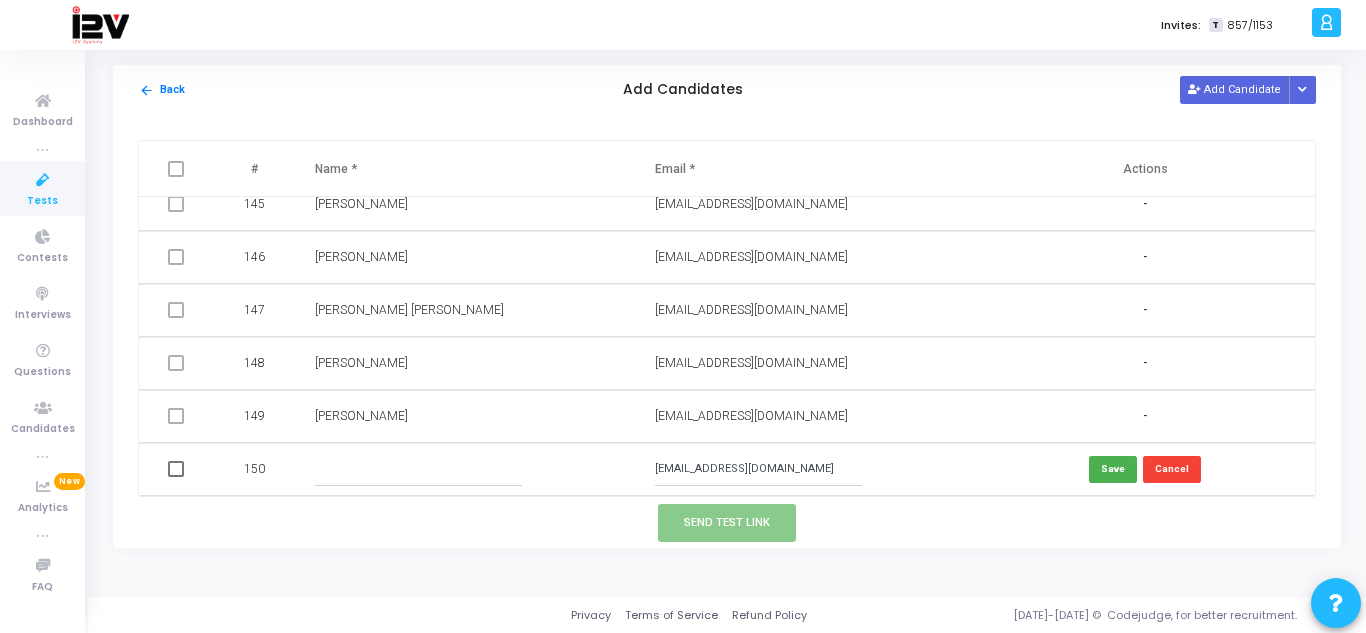 type on "[EMAIL_ADDRESS][DOMAIN_NAME]" 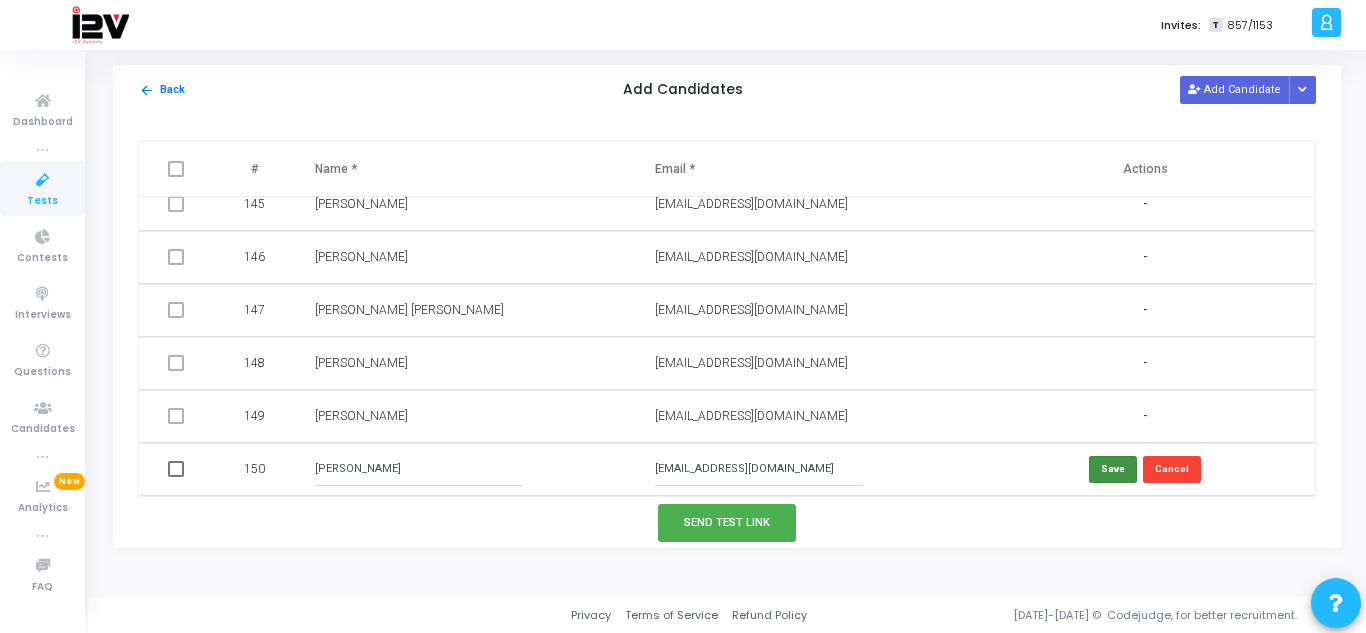 type on "[PERSON_NAME]" 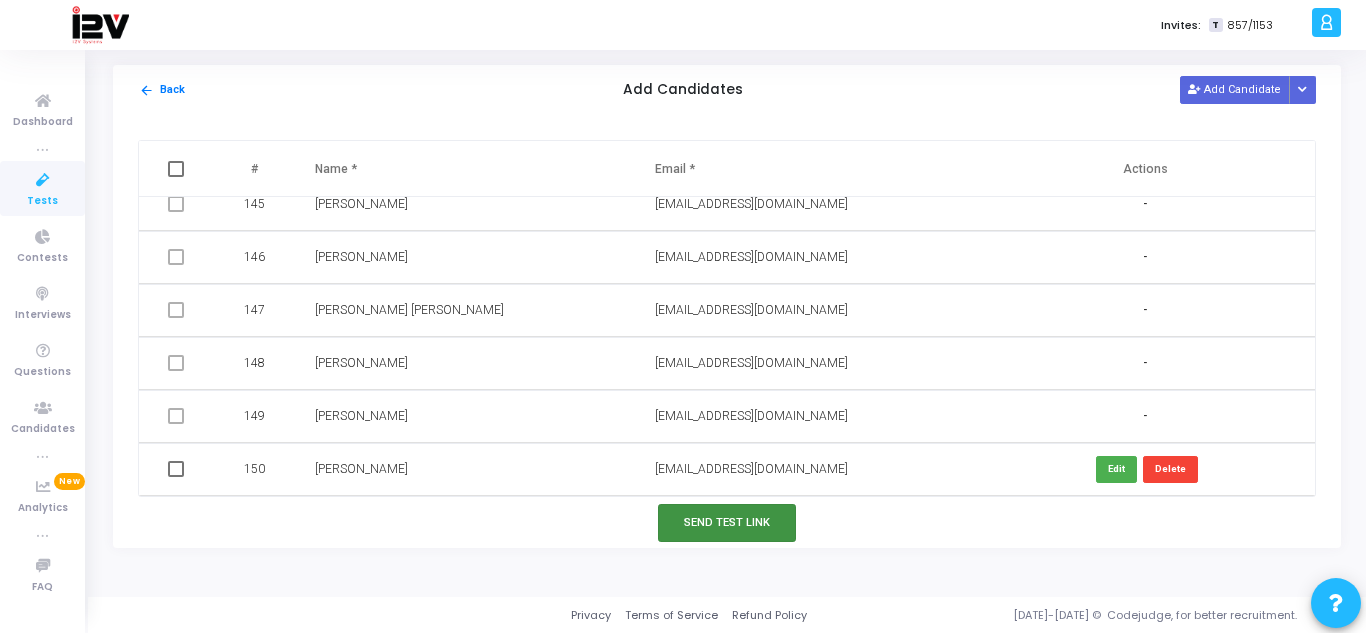 click on "Send Test Link" at bounding box center (727, 522) 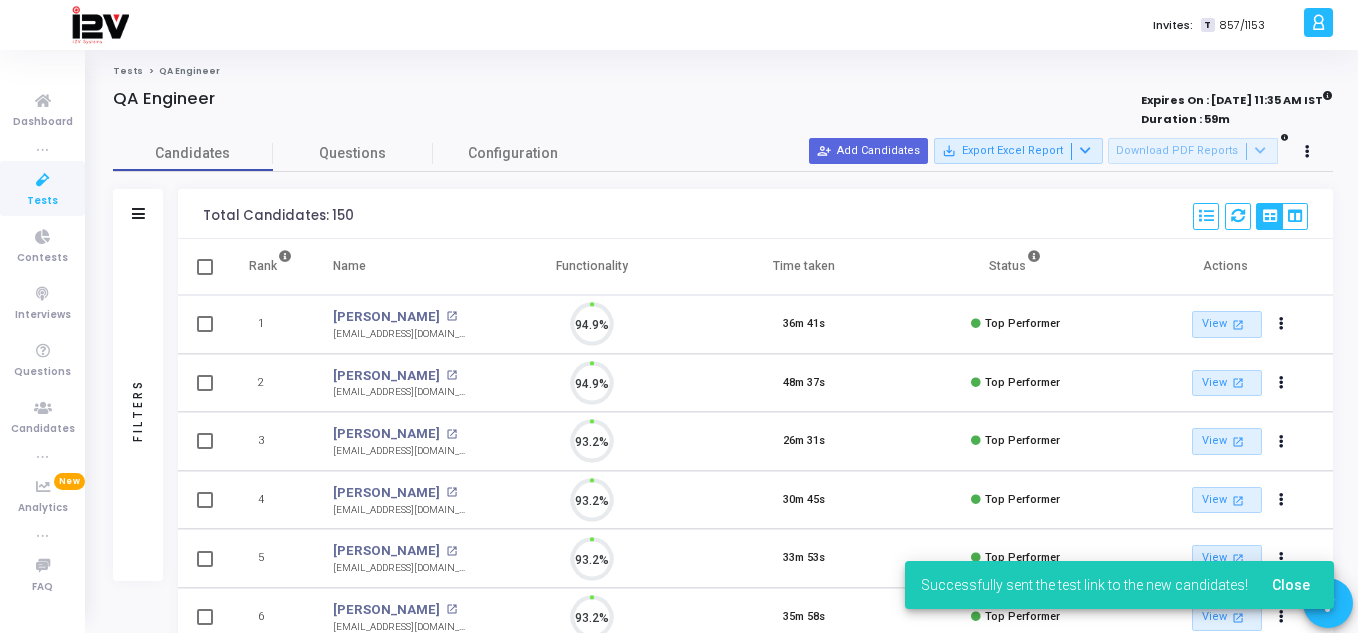 scroll, scrollTop: 9, scrollLeft: 9, axis: both 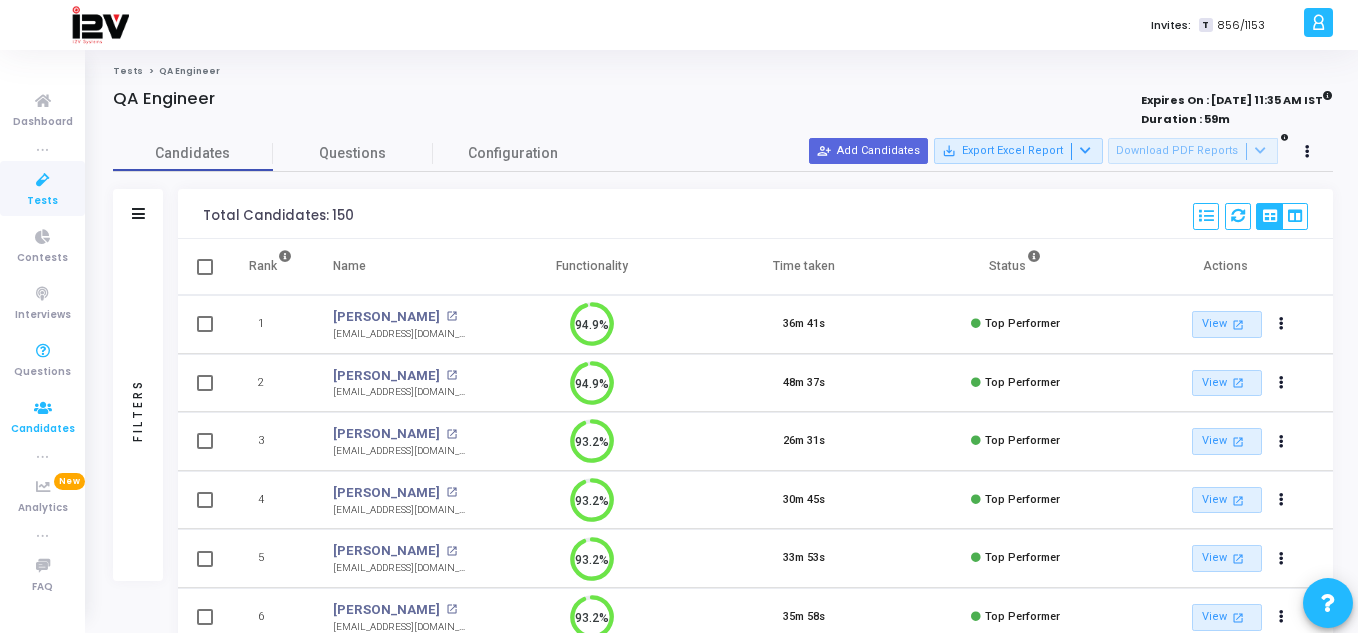 click on "Candidates" at bounding box center (43, 429) 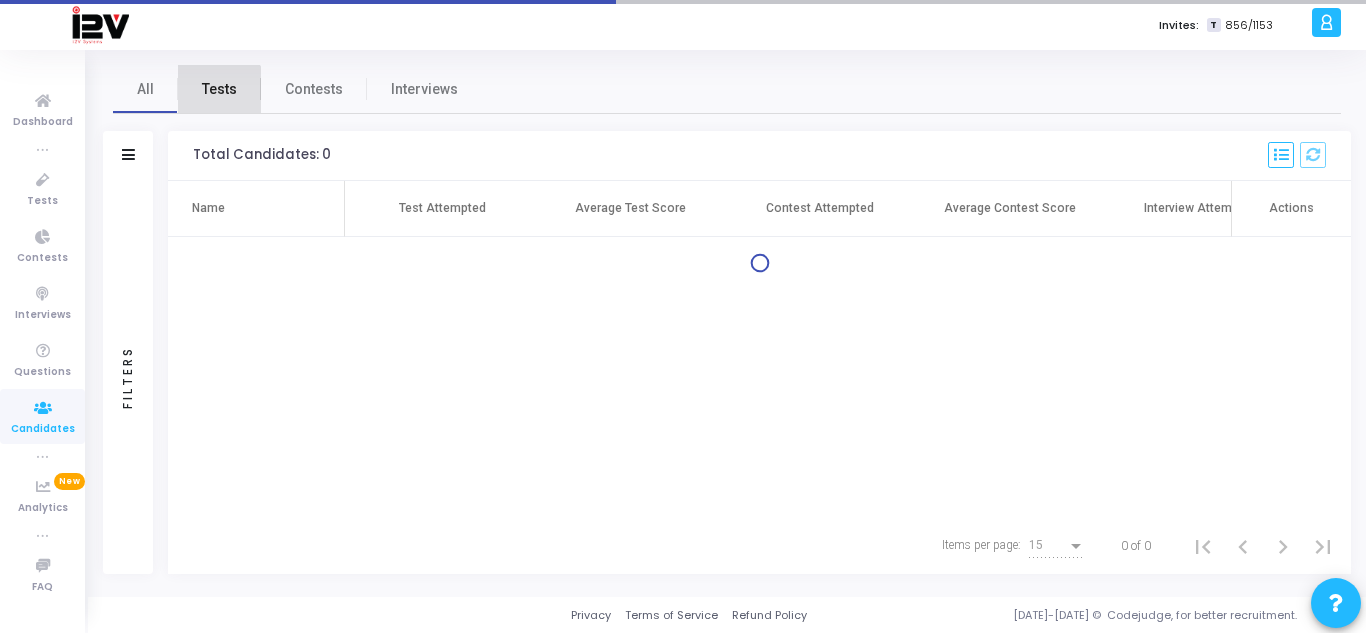 click on "Tests" at bounding box center (219, 89) 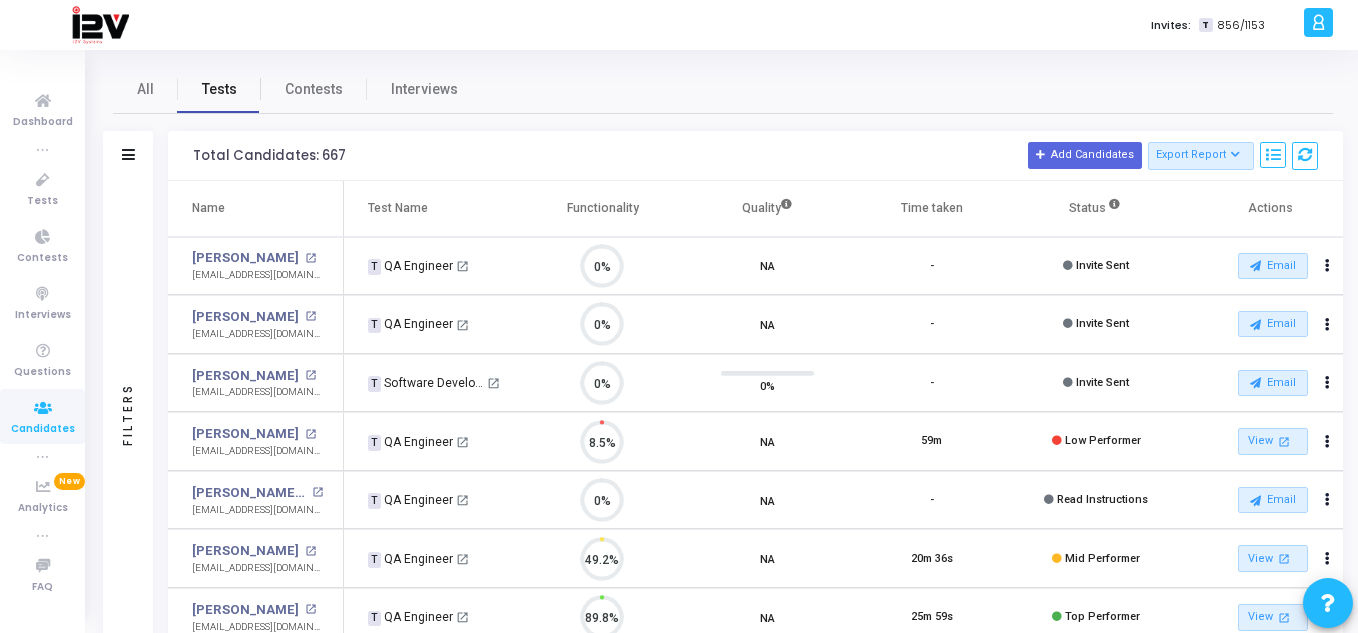 scroll, scrollTop: 9, scrollLeft: 9, axis: both 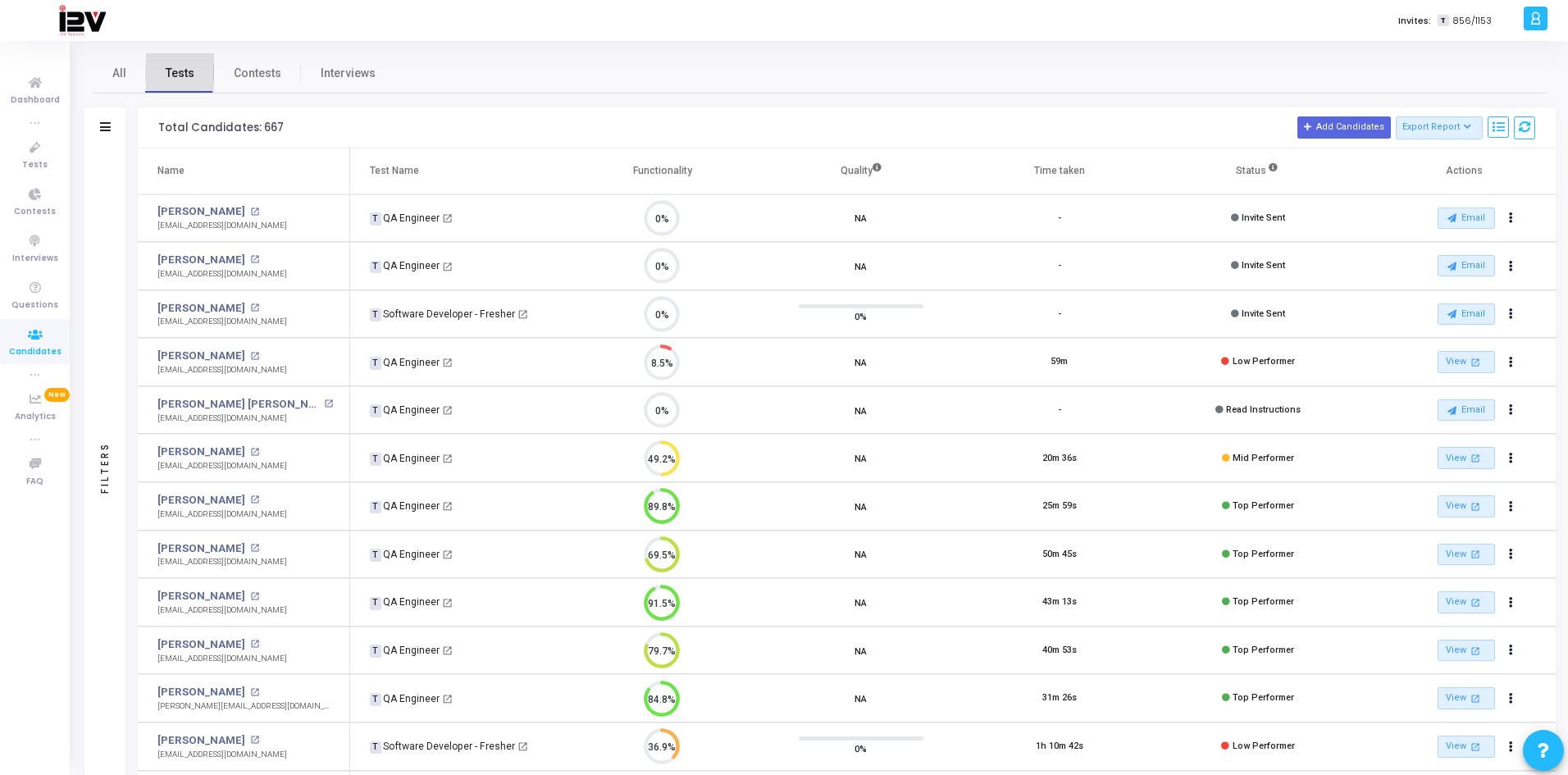 click on "Tests" at bounding box center (180, 73) 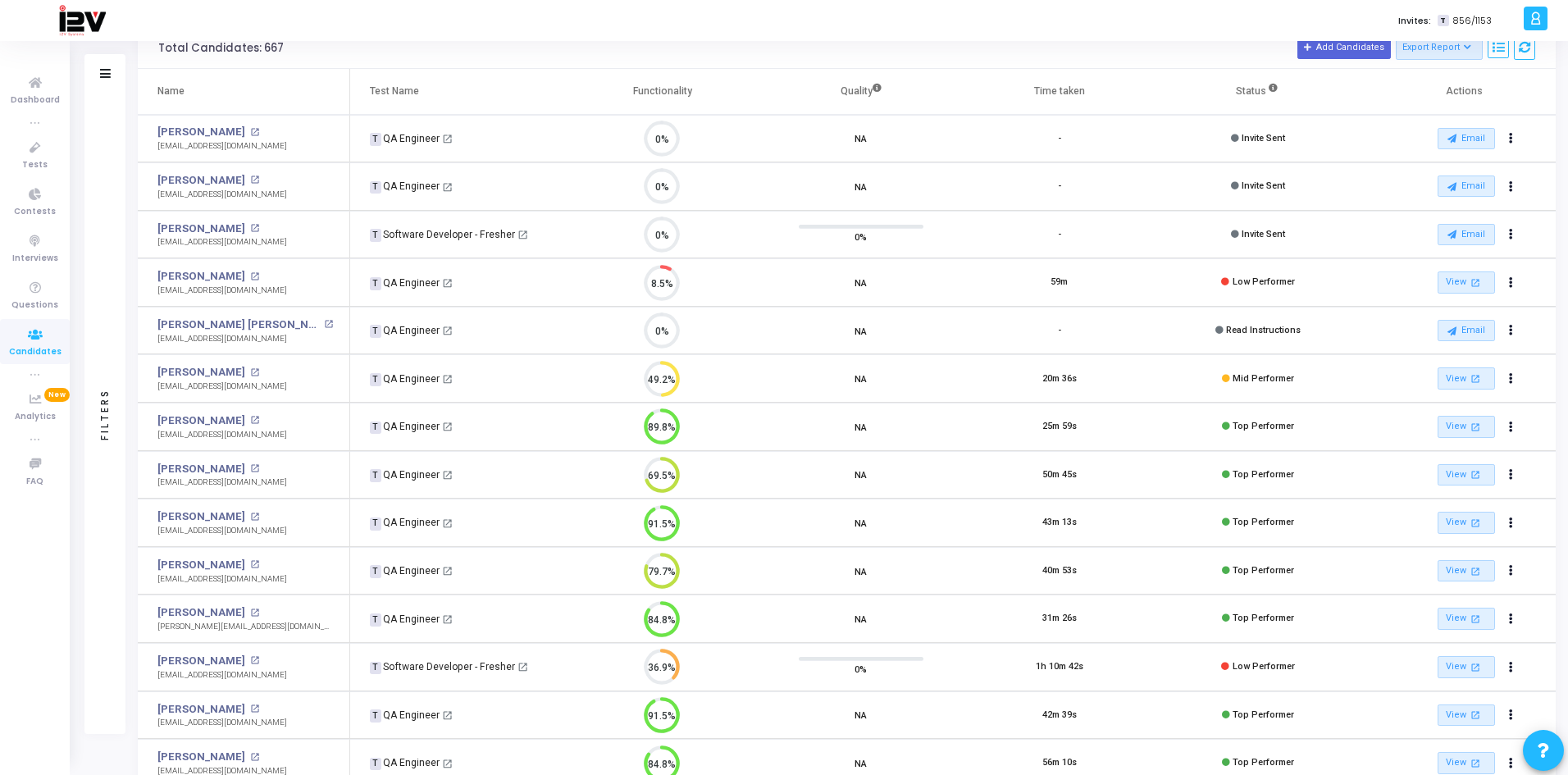 scroll, scrollTop: 164, scrollLeft: 0, axis: vertical 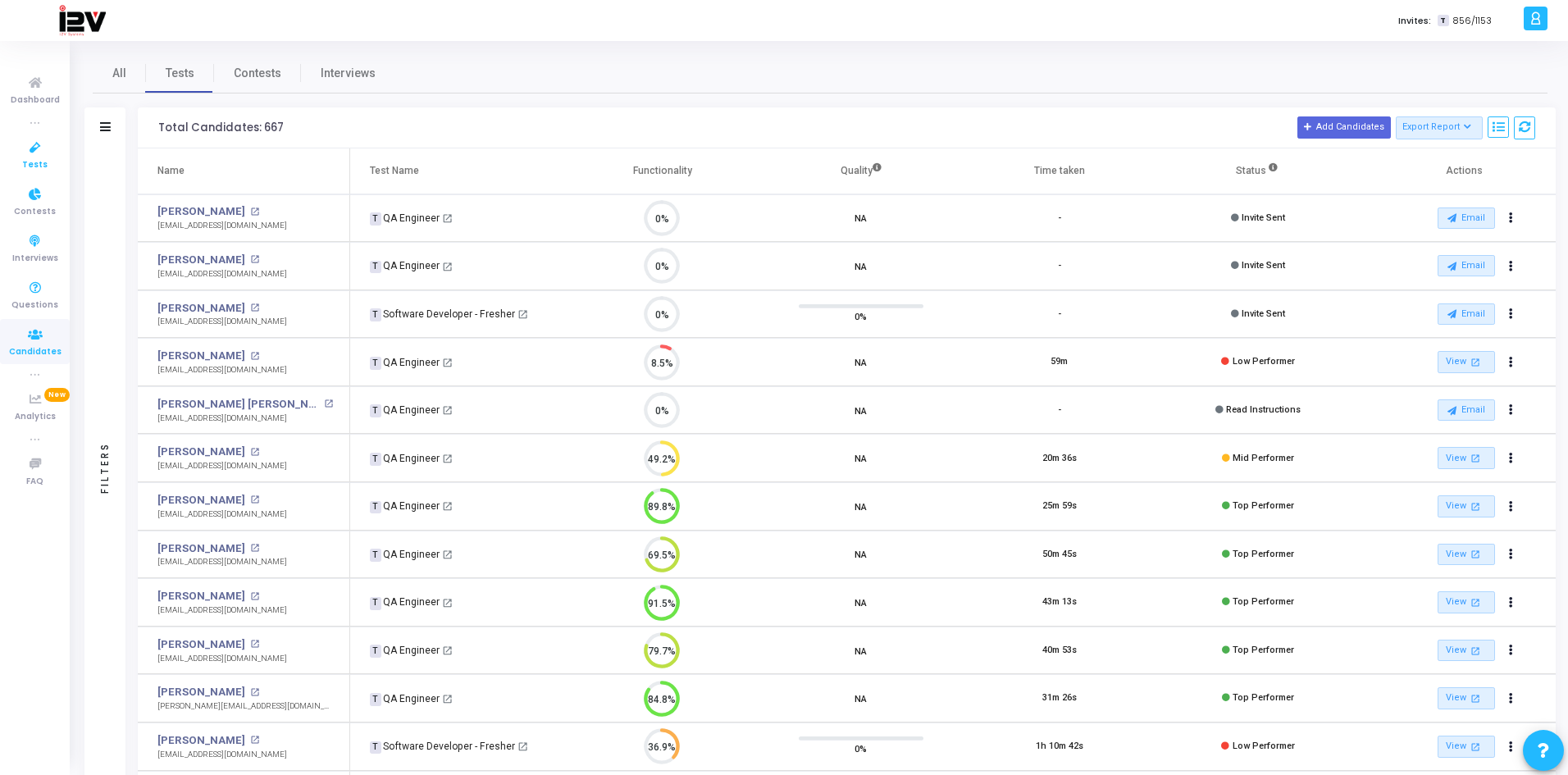 click at bounding box center (35, 148) 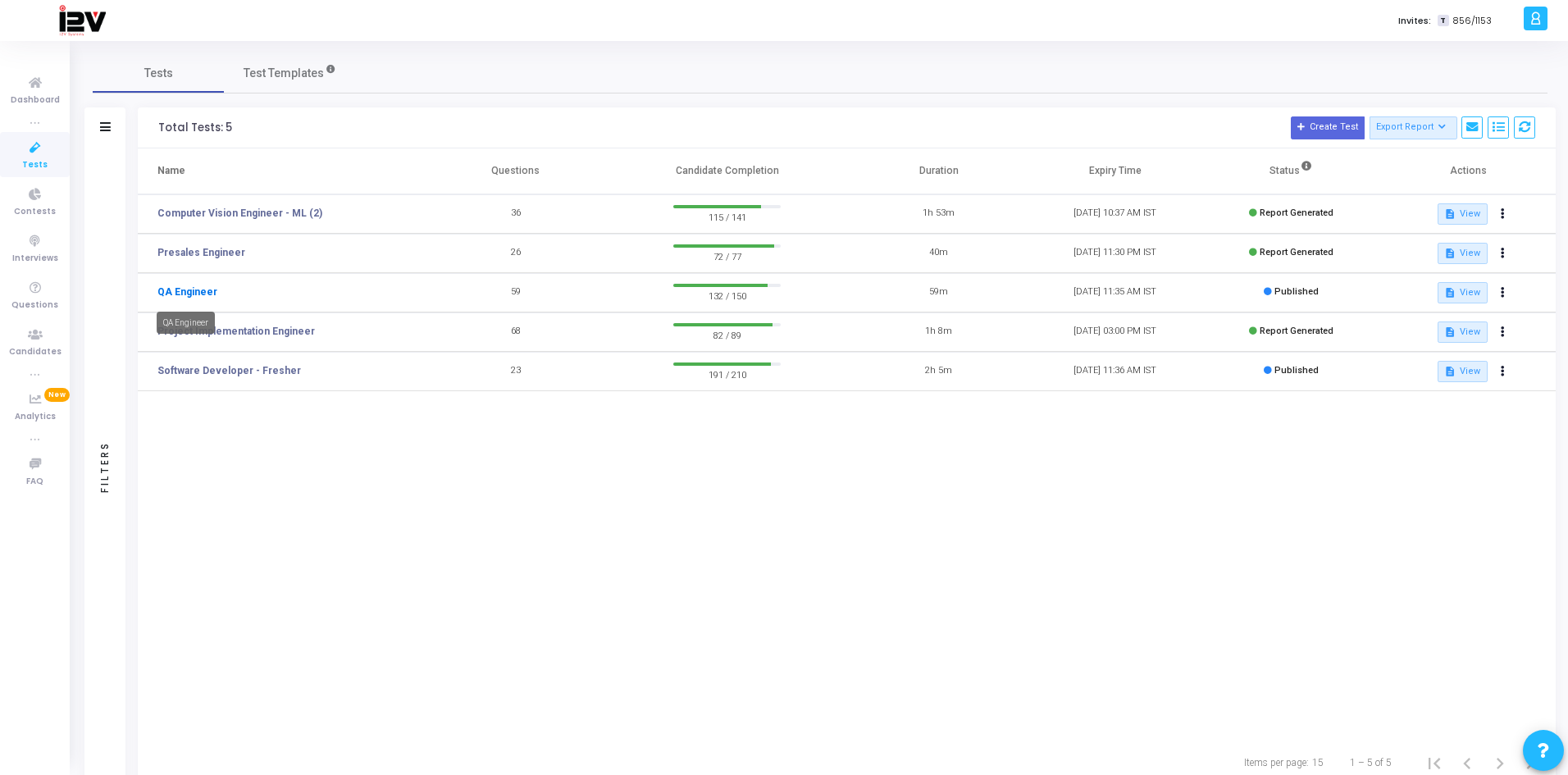 click on "QA Engineer" 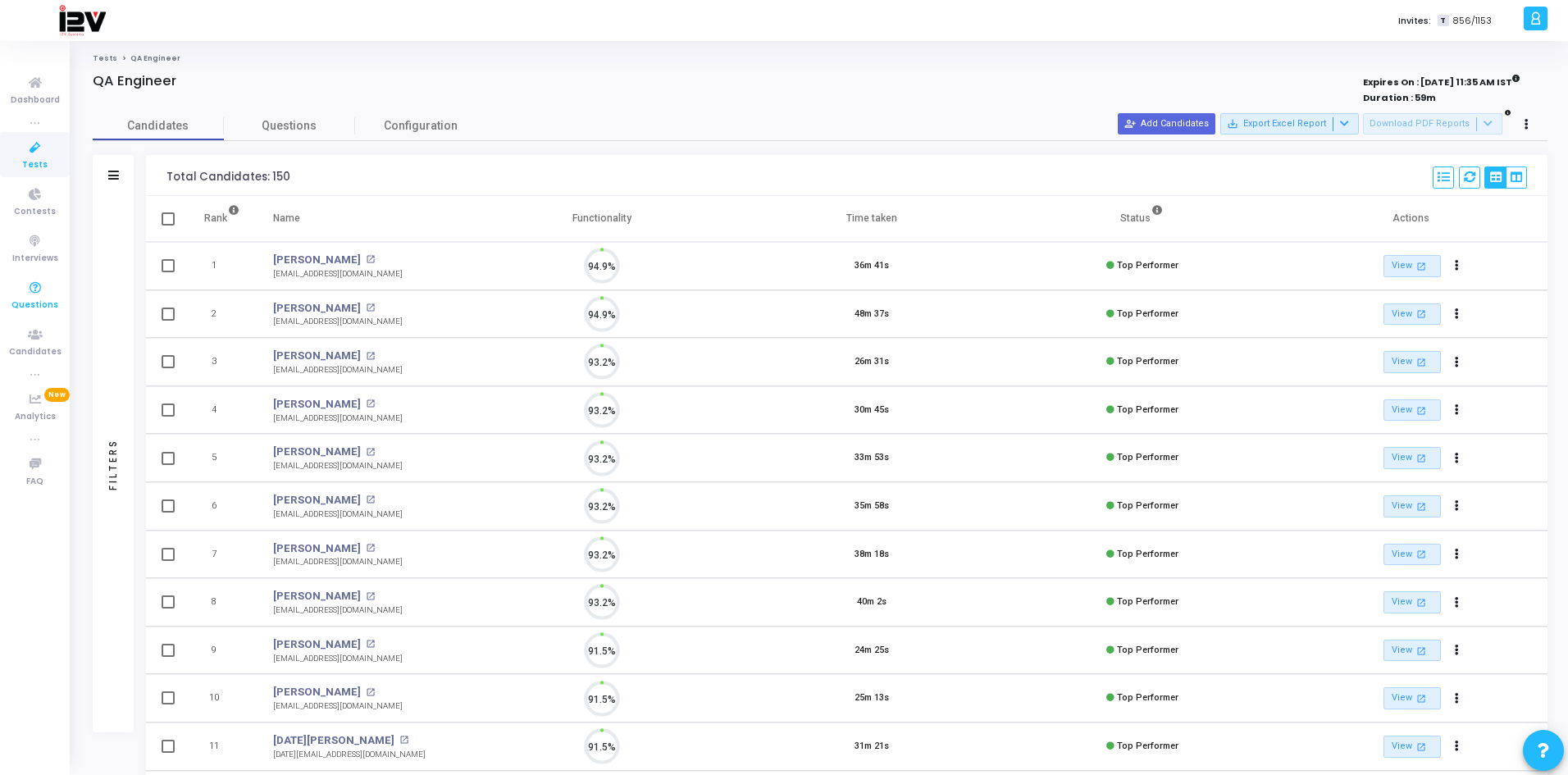 scroll, scrollTop: 7, scrollLeft: 7, axis: both 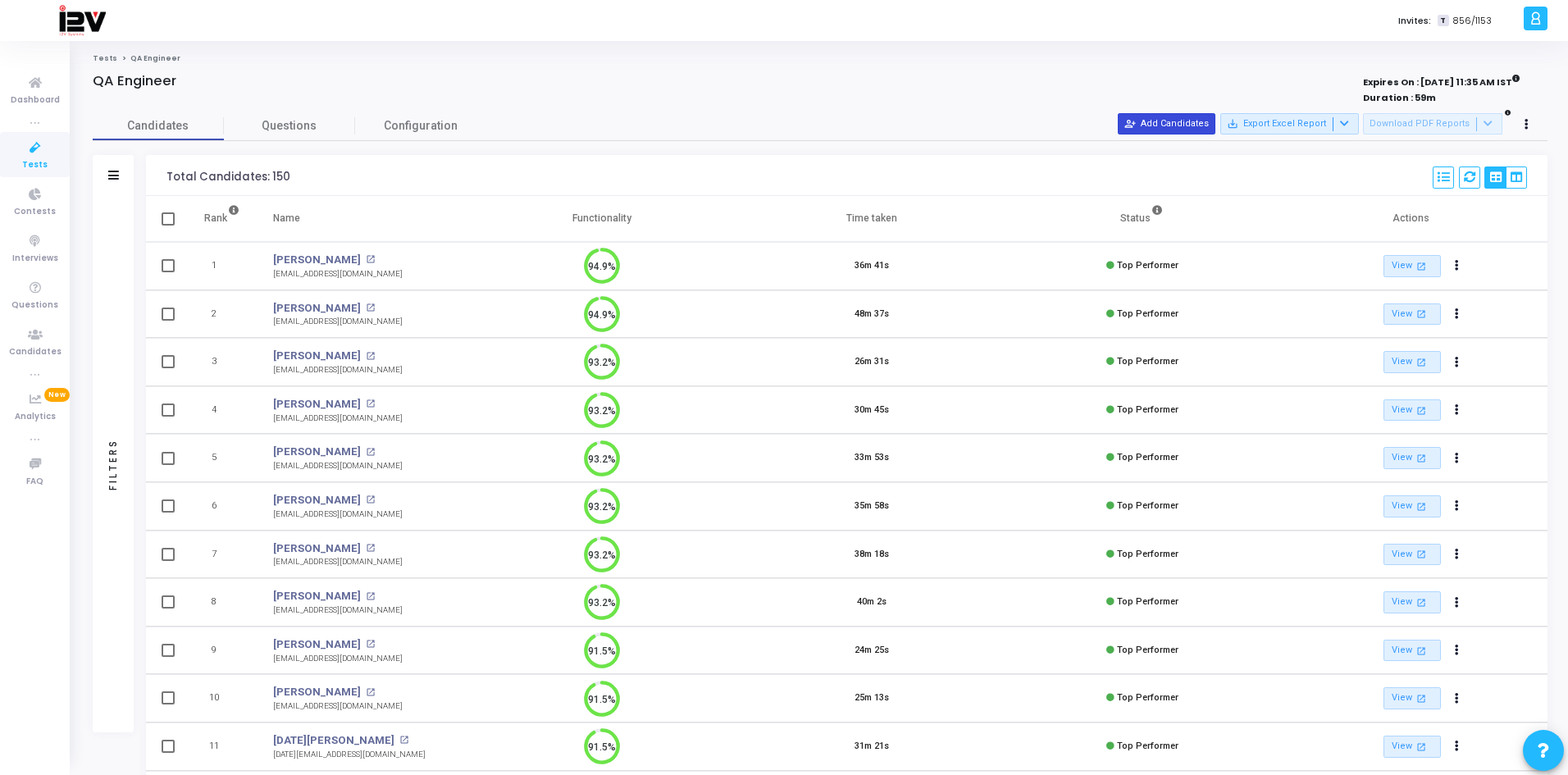 click on "person_add_alt  Add Candidates" at bounding box center (1166, 124) 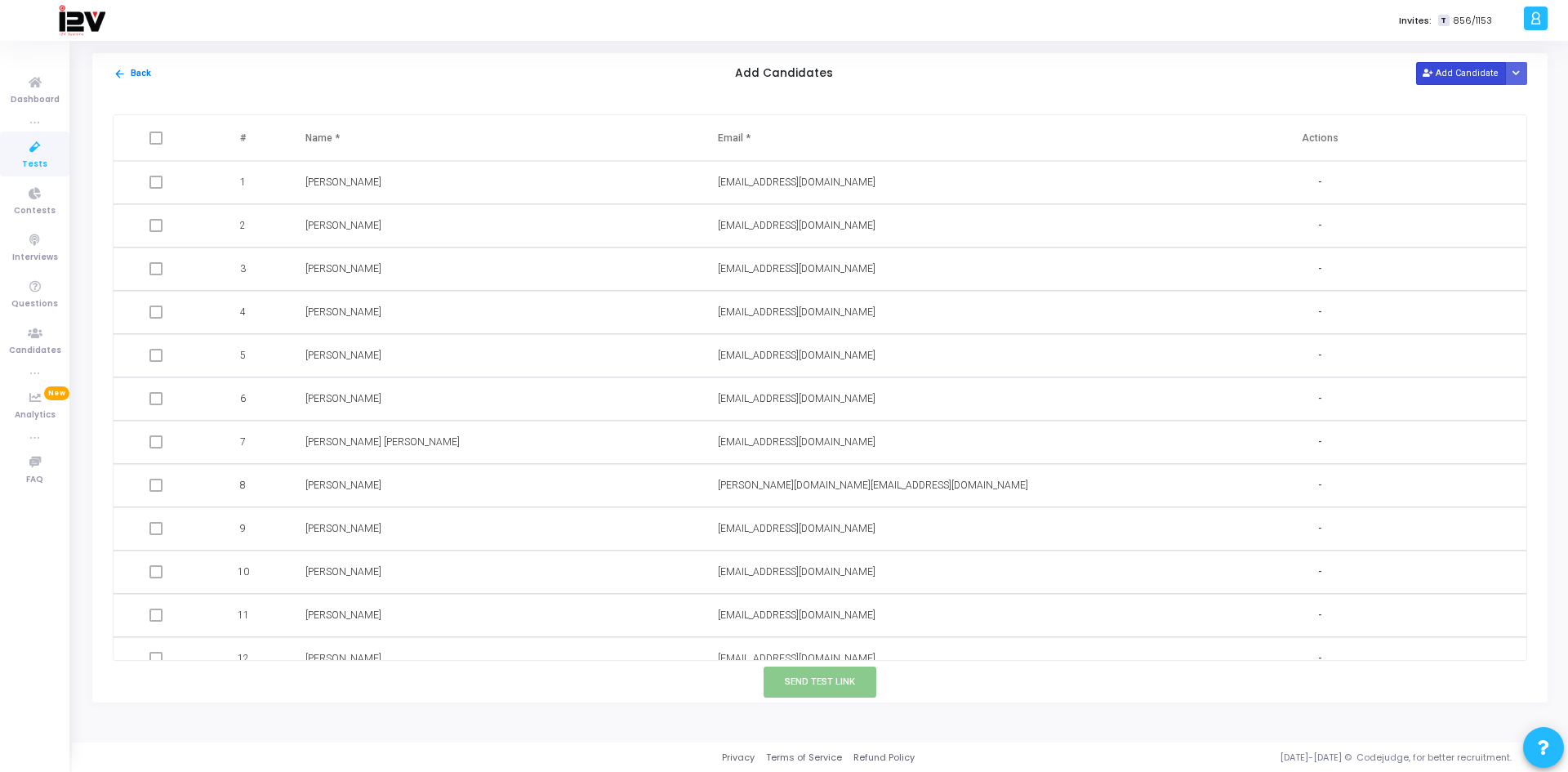 click on "Add Candidate" at bounding box center [1461, 73] 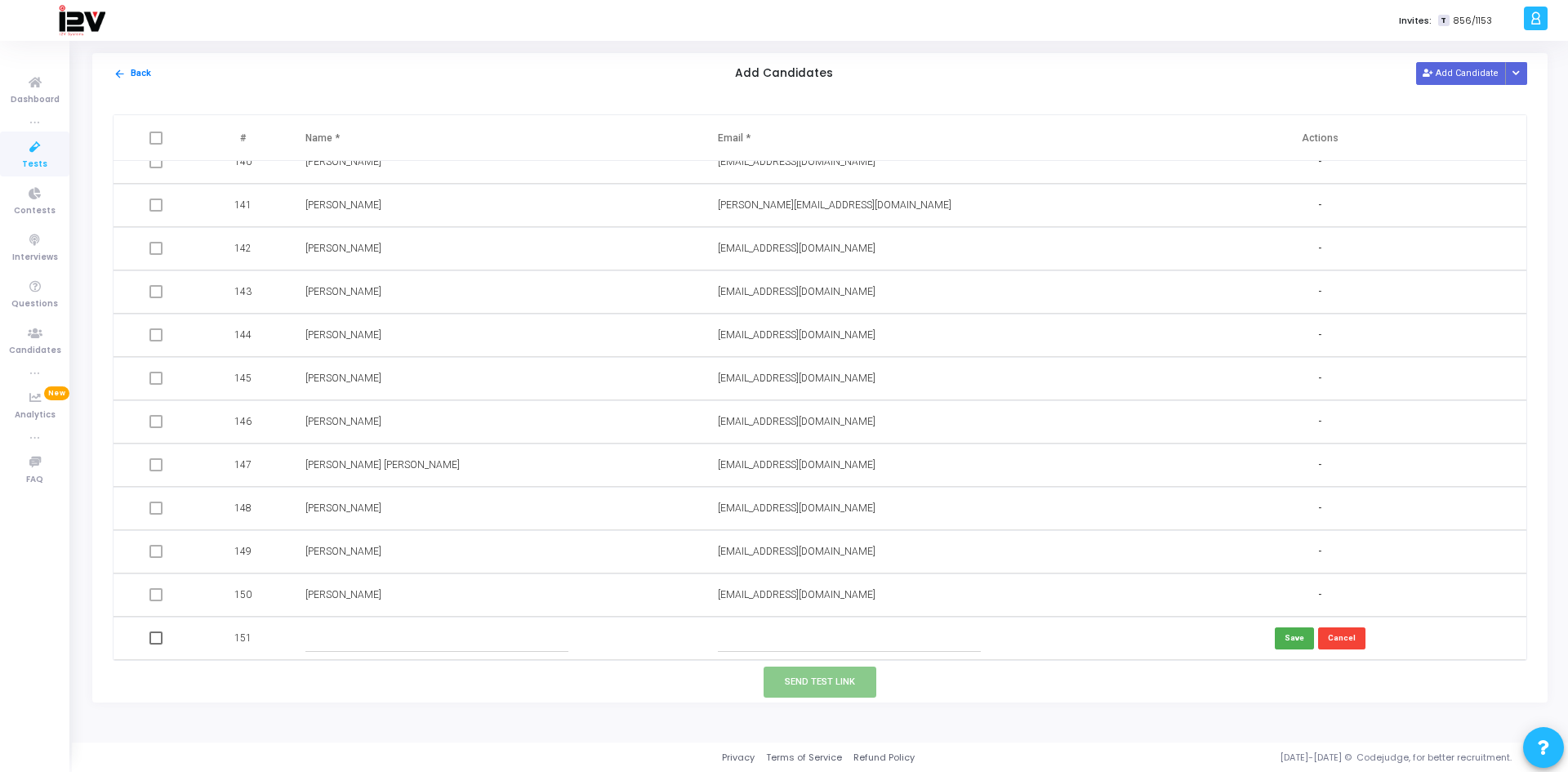 click at bounding box center (437, 638) 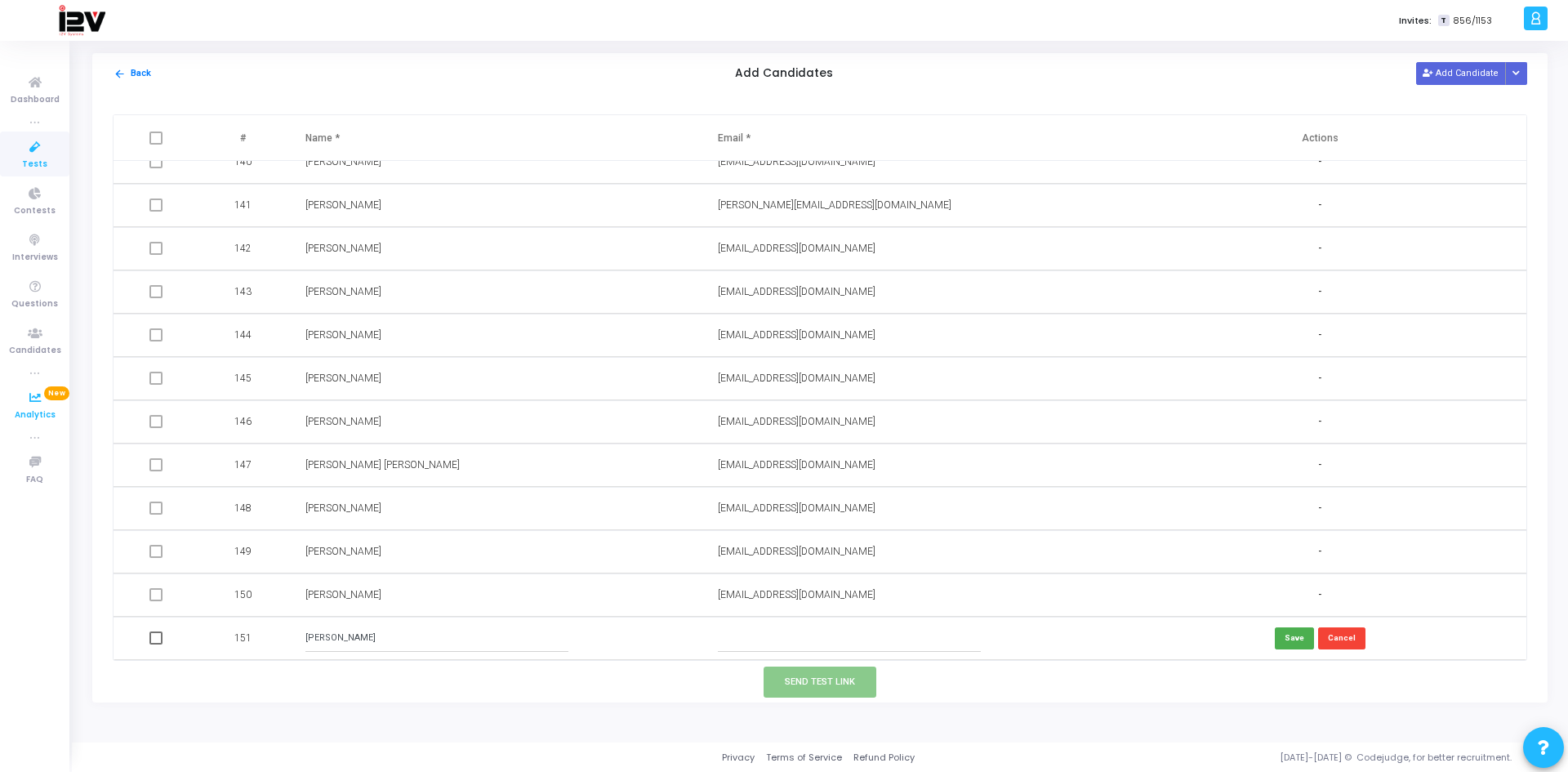 type on "[PERSON_NAME]" 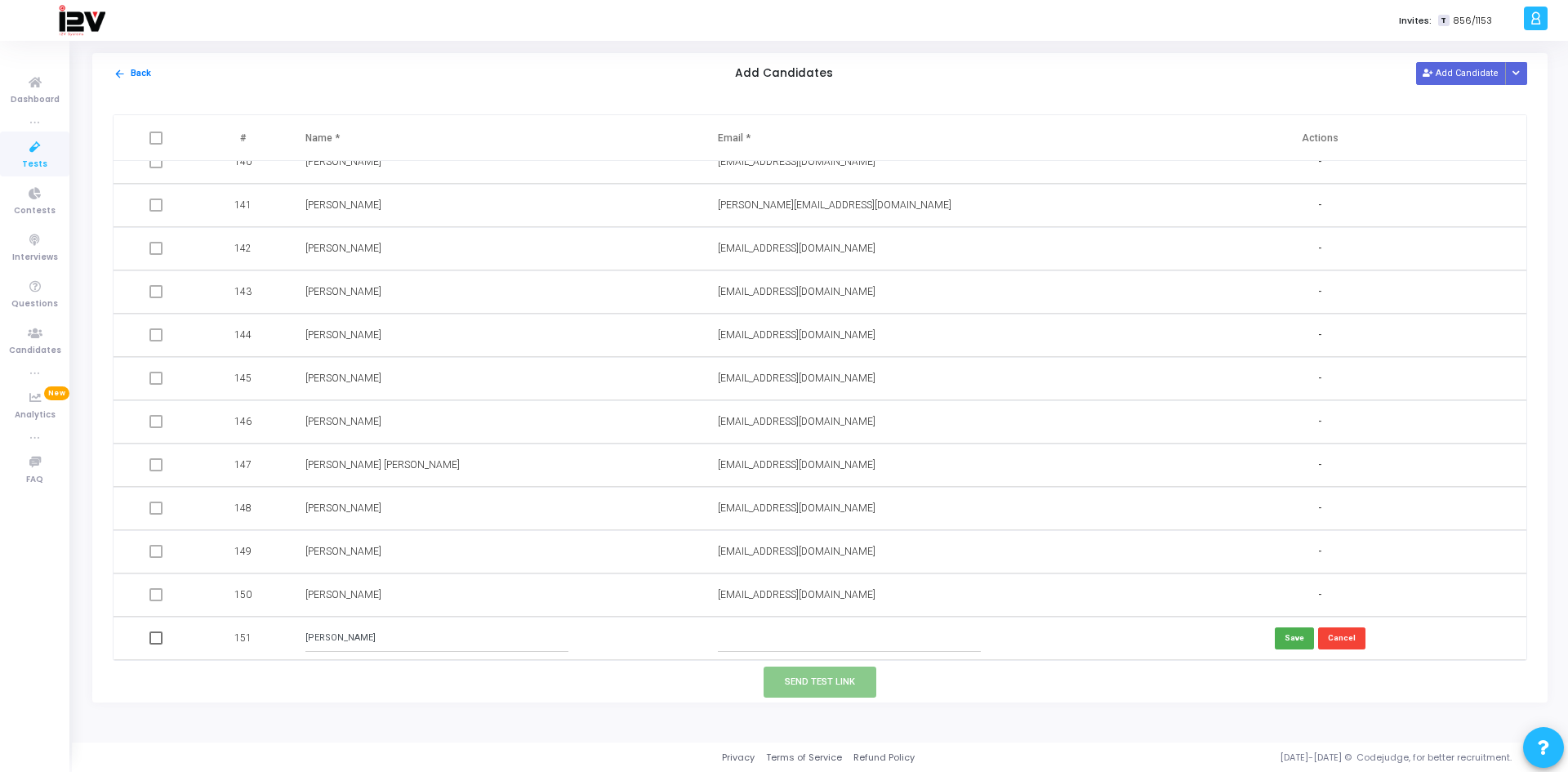 click at bounding box center [849, 638] 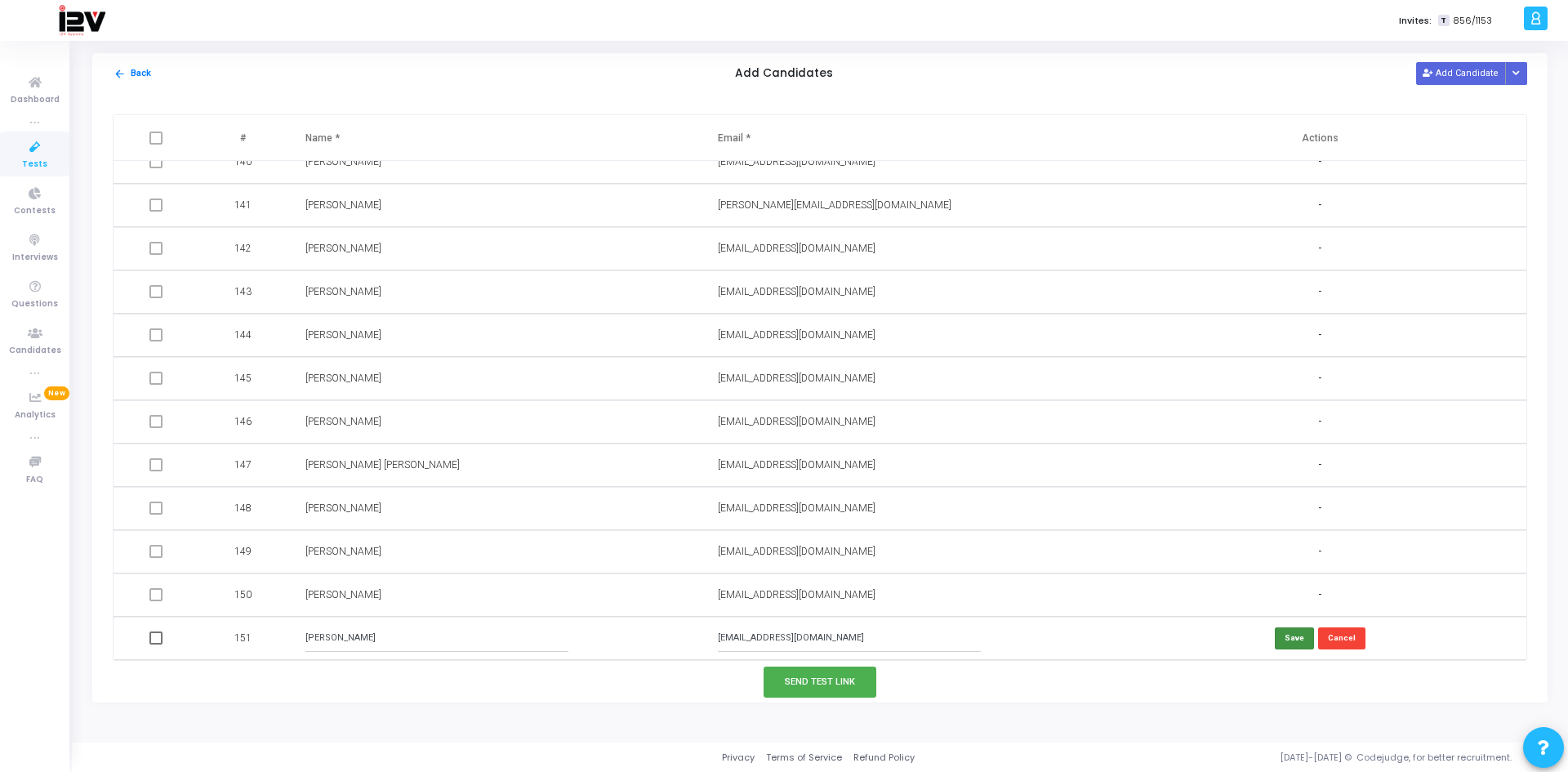 type on "[EMAIL_ADDRESS][DOMAIN_NAME]" 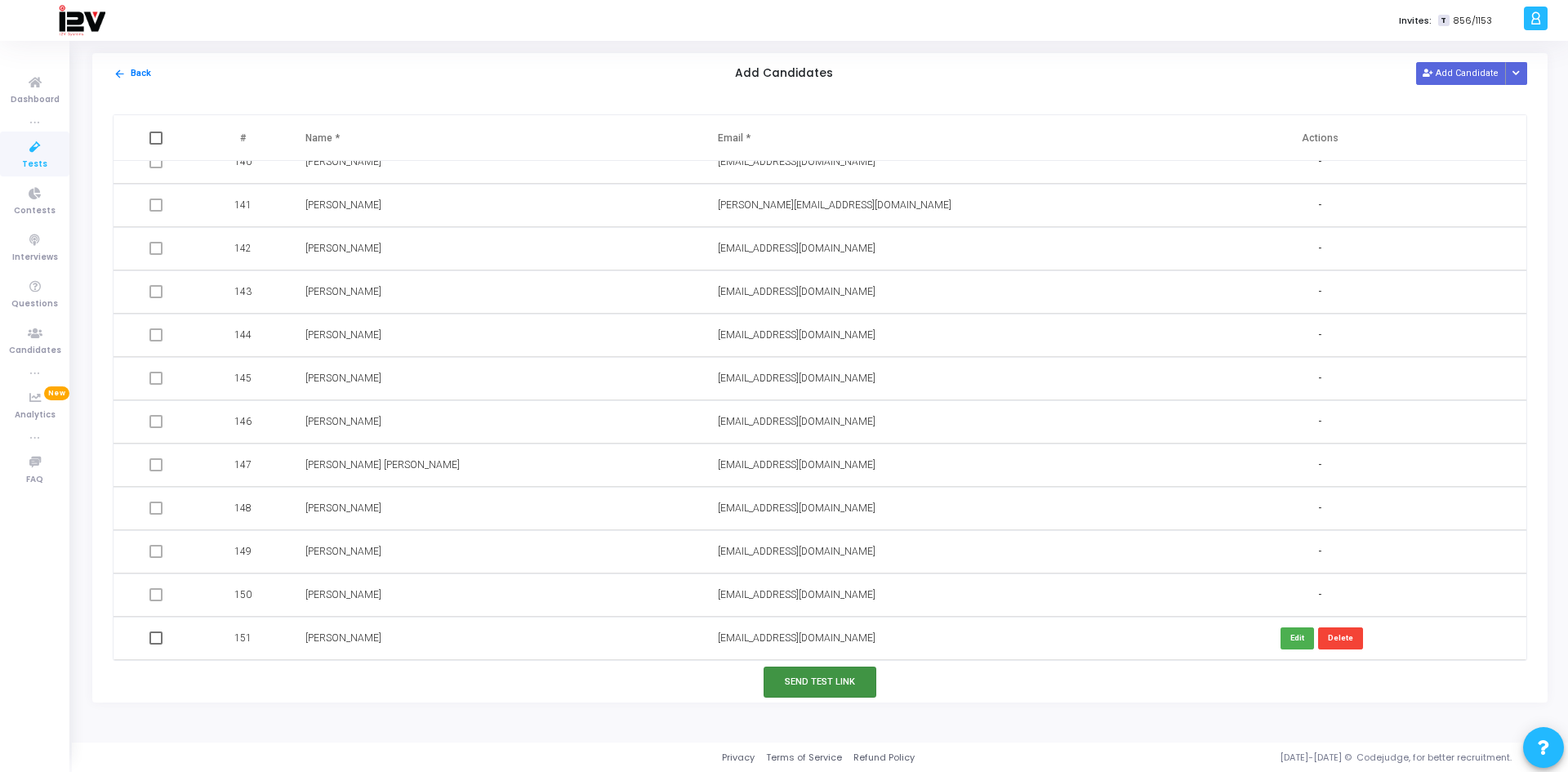 click on "Send Test Link" at bounding box center [820, 681] 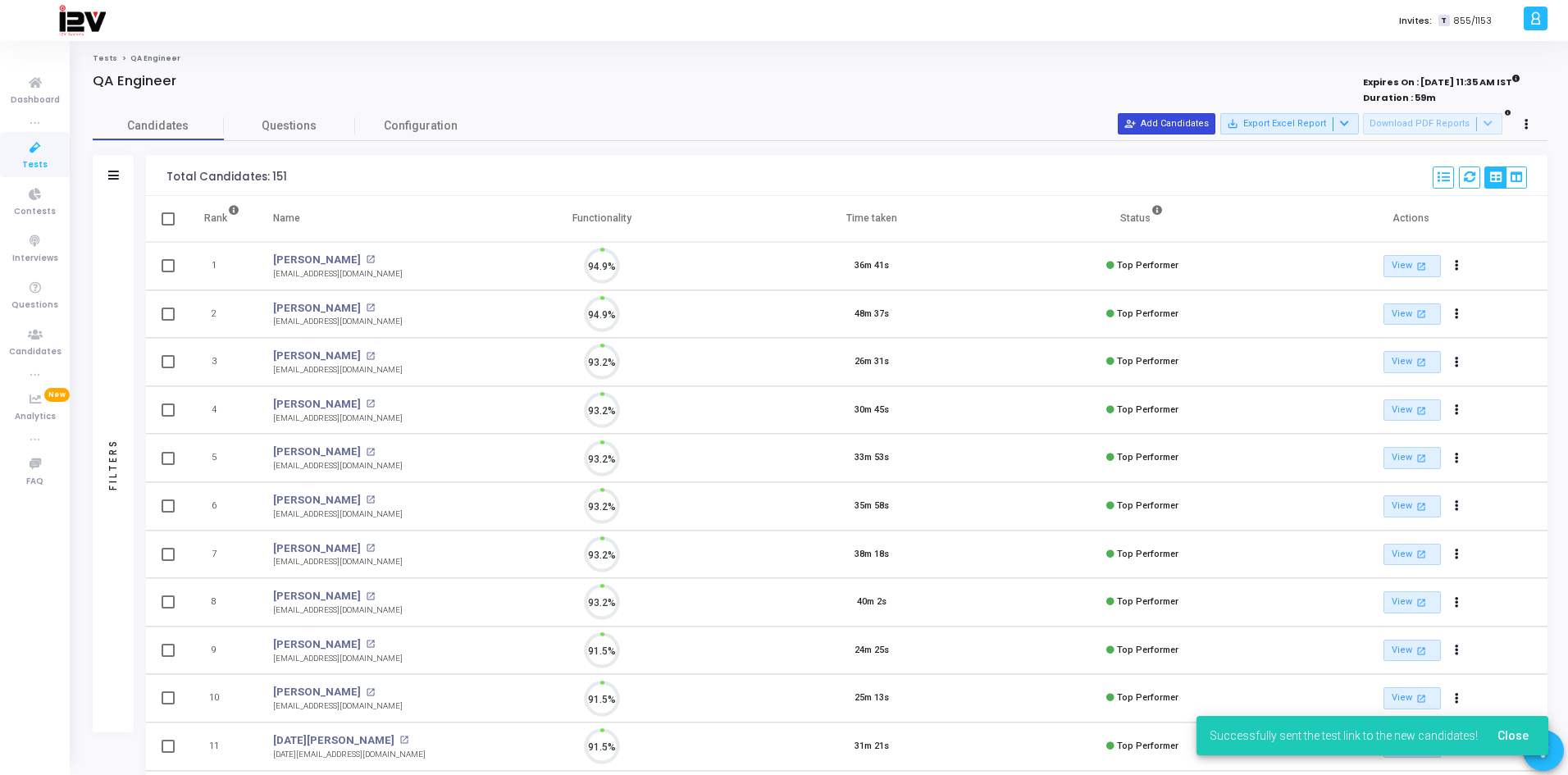 scroll, scrollTop: 7, scrollLeft: 7, axis: both 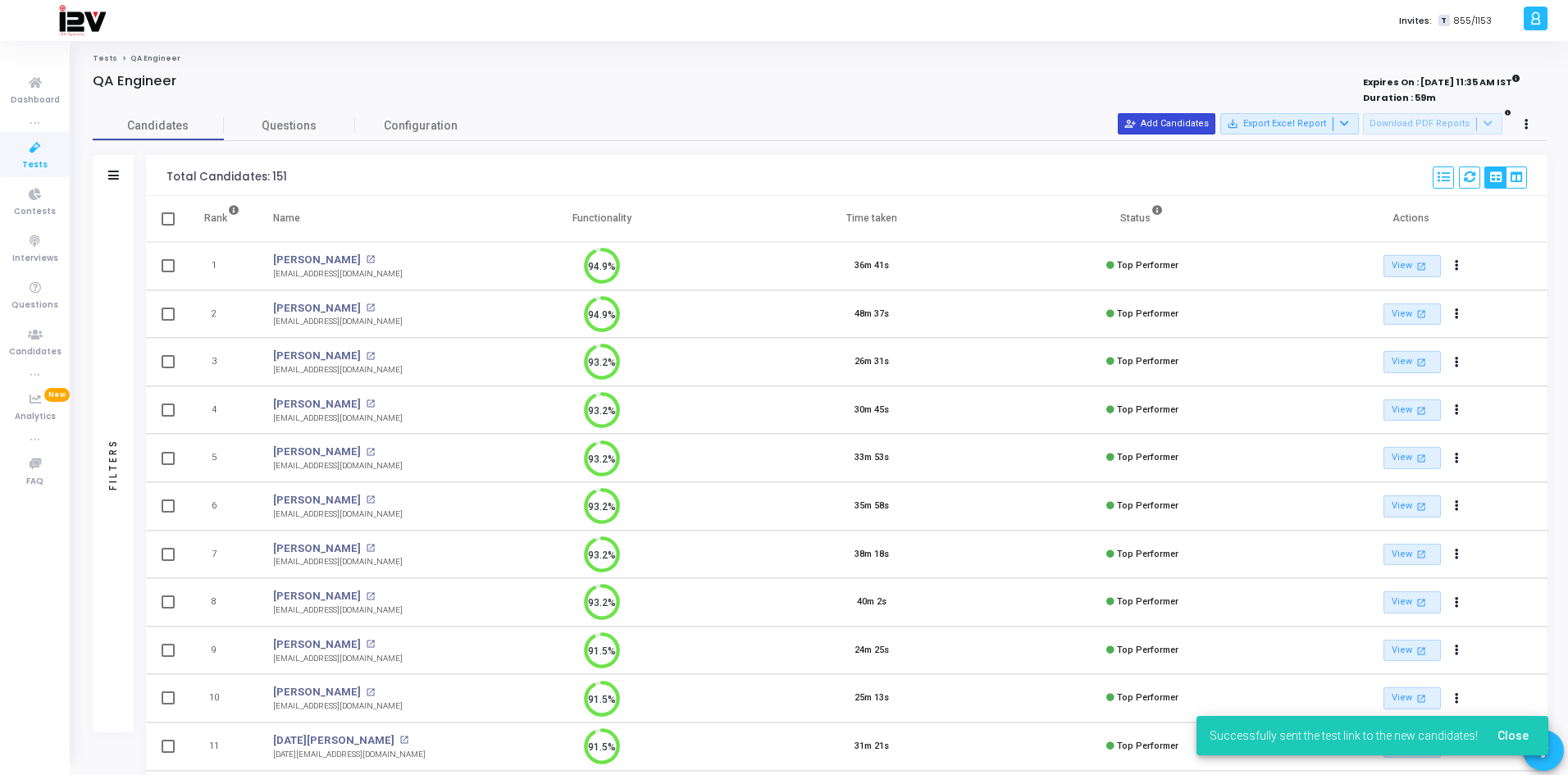 click on "person_add_alt  Add Candidates" at bounding box center (1166, 124) 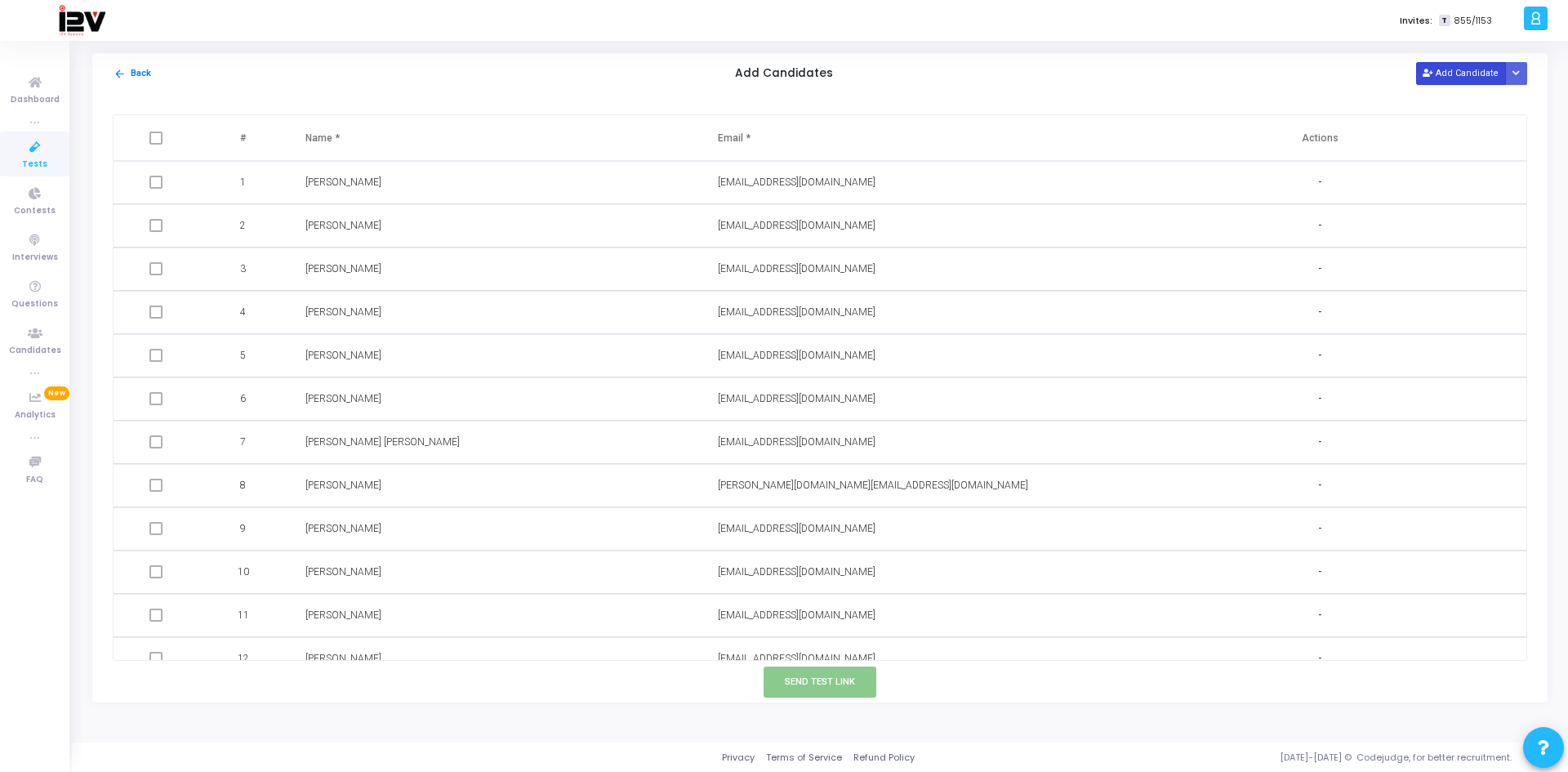 click on "Add Candidate" at bounding box center [1461, 73] 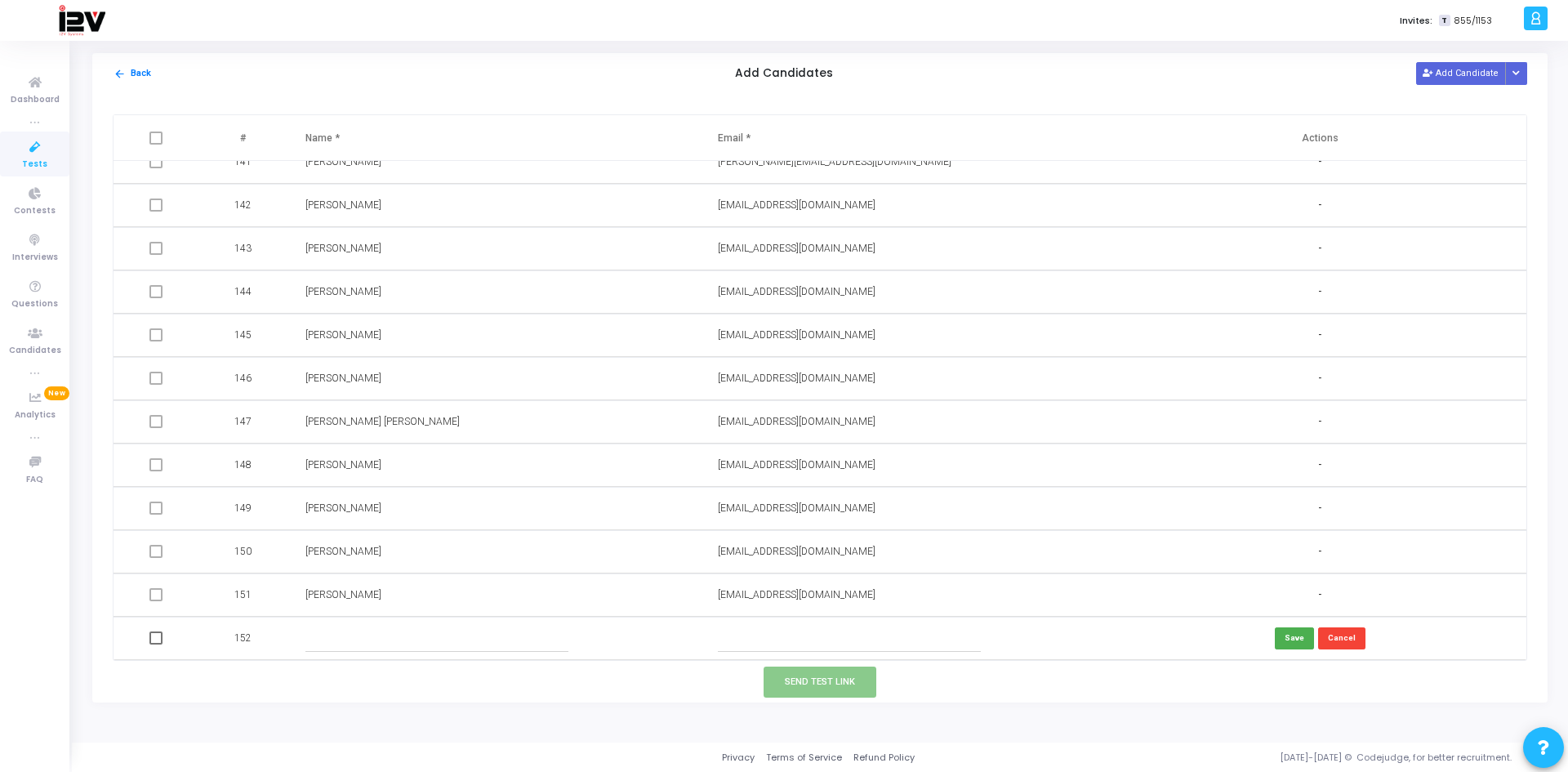 drag, startPoint x: 806, startPoint y: 653, endPoint x: 793, endPoint y: 634, distance: 23.02173 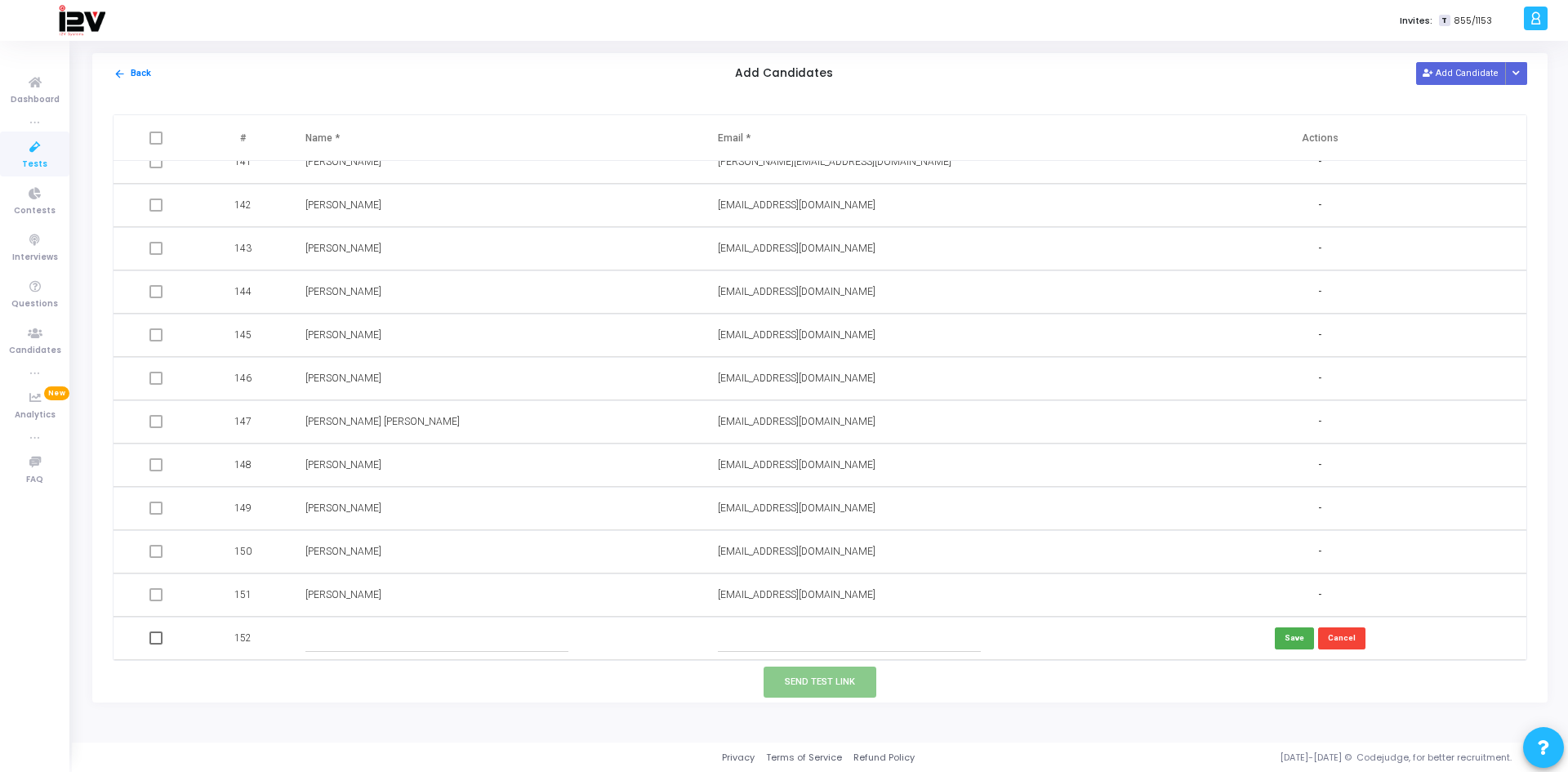 paste on "[EMAIL_ADDRESS][DOMAIN_NAME]" 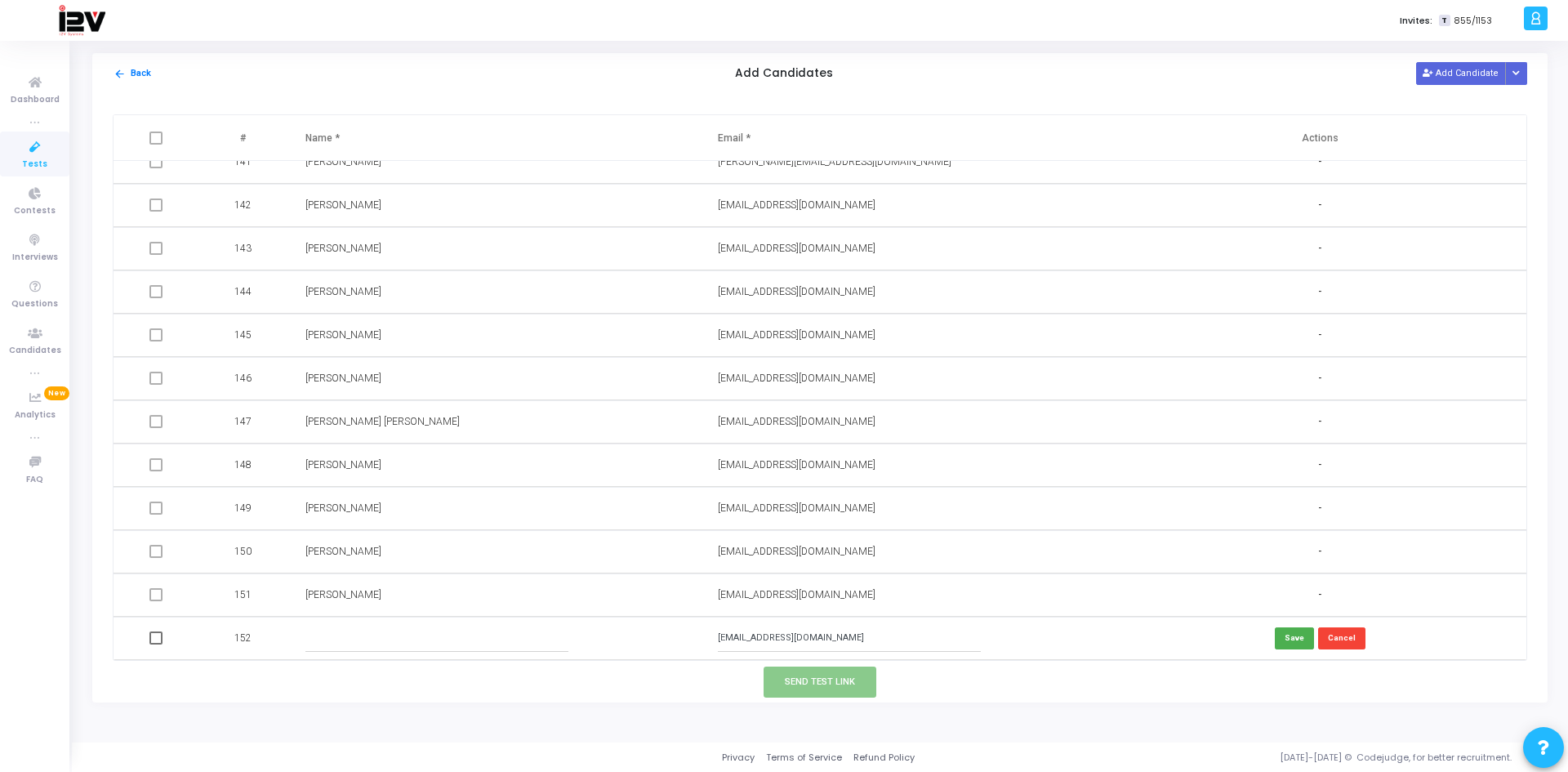 type on "[EMAIL_ADDRESS][DOMAIN_NAME]" 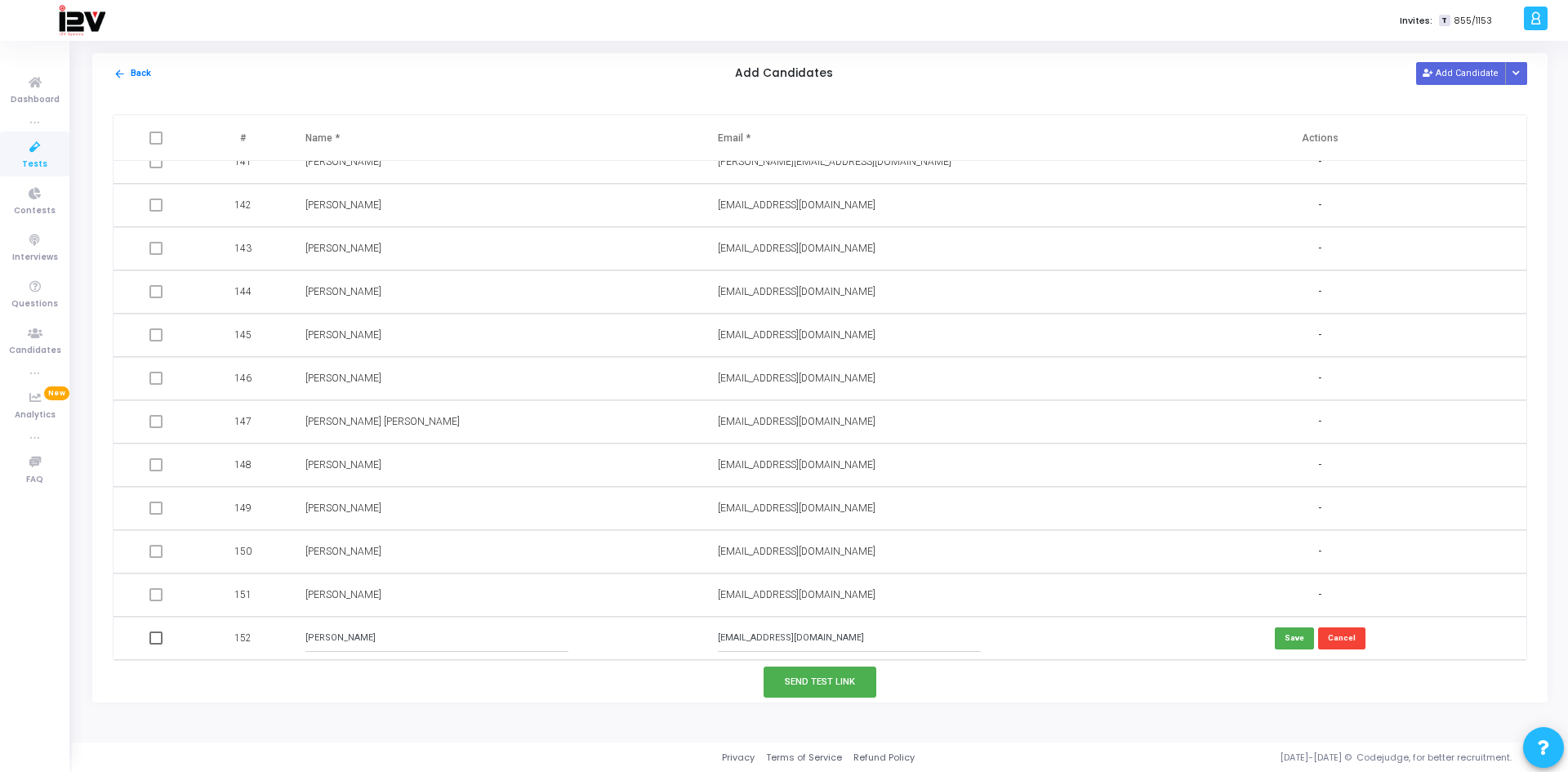 click on "[PERSON_NAME]" at bounding box center (437, 638) 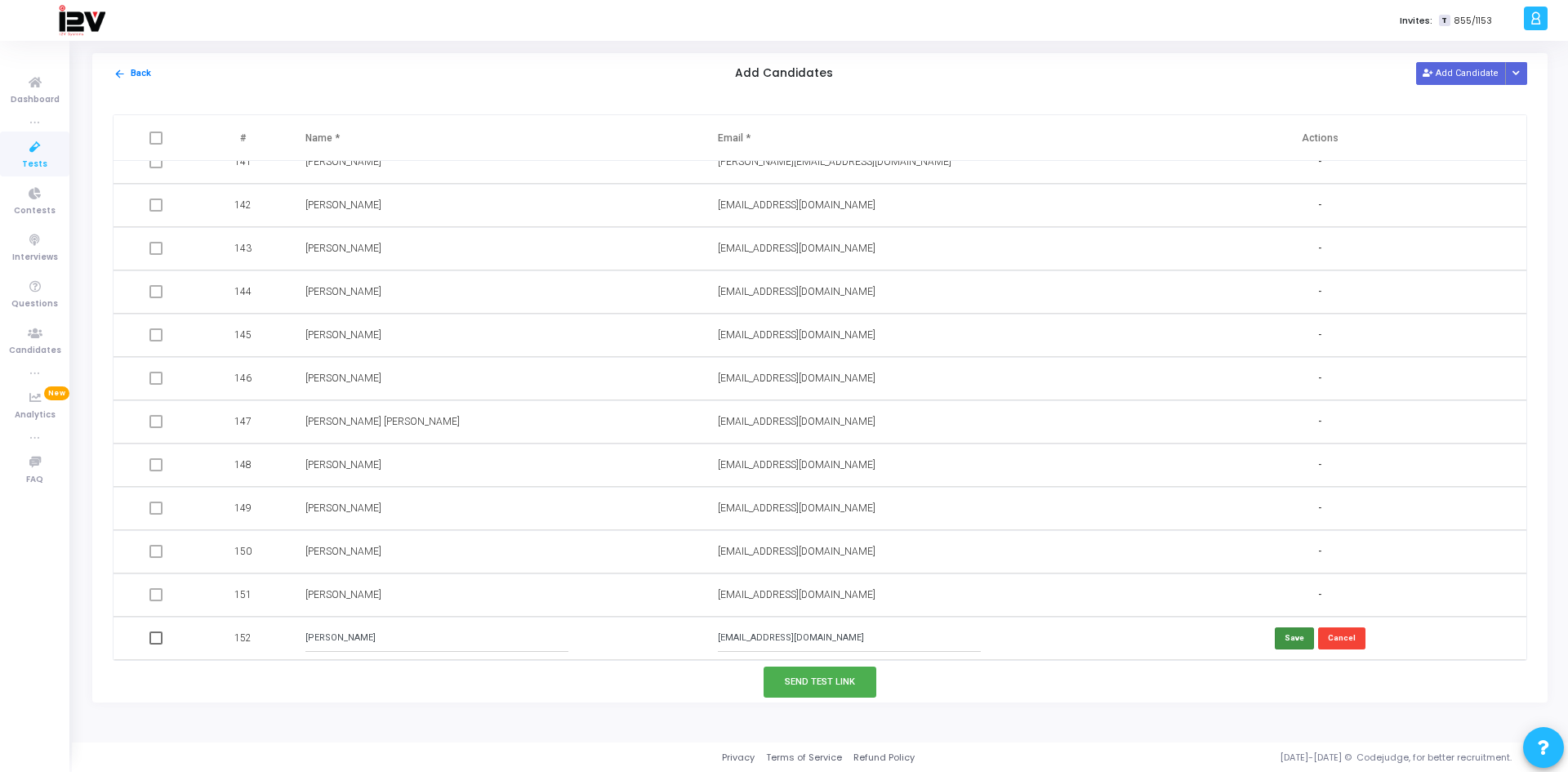 type on "[PERSON_NAME]" 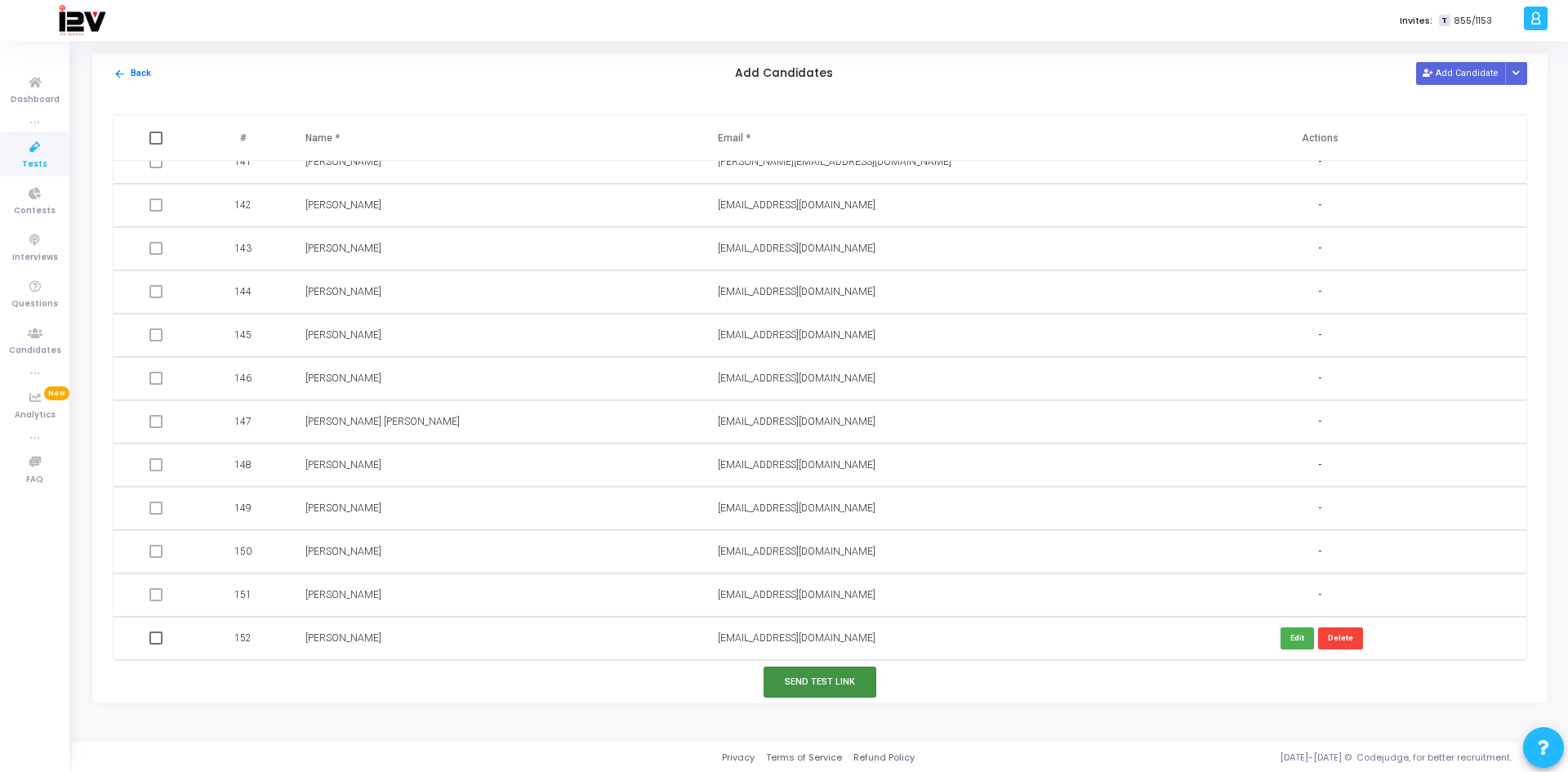 click on "Send Test Link" at bounding box center [820, 681] 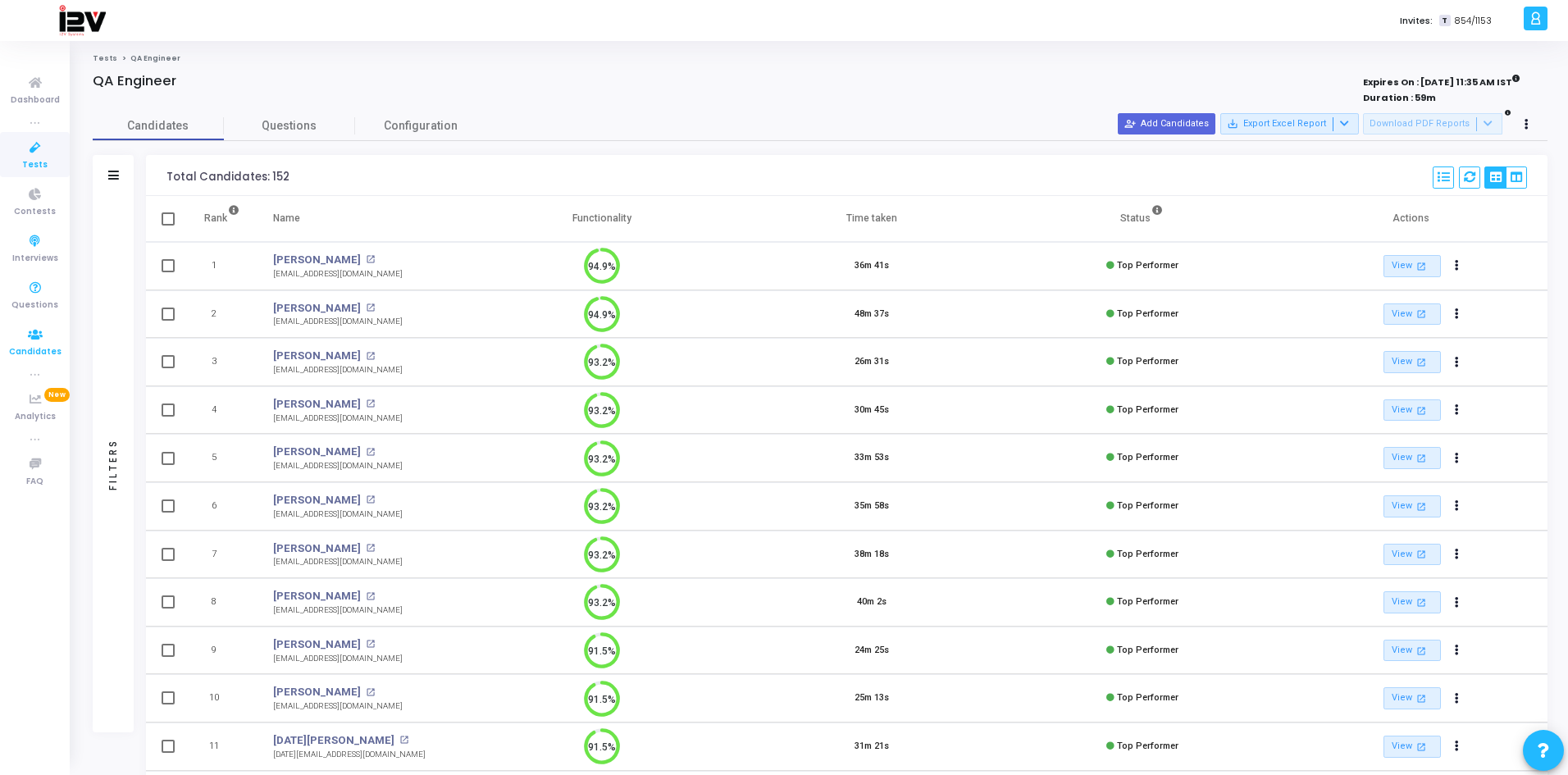 click on "Candidates" at bounding box center (35, 352) 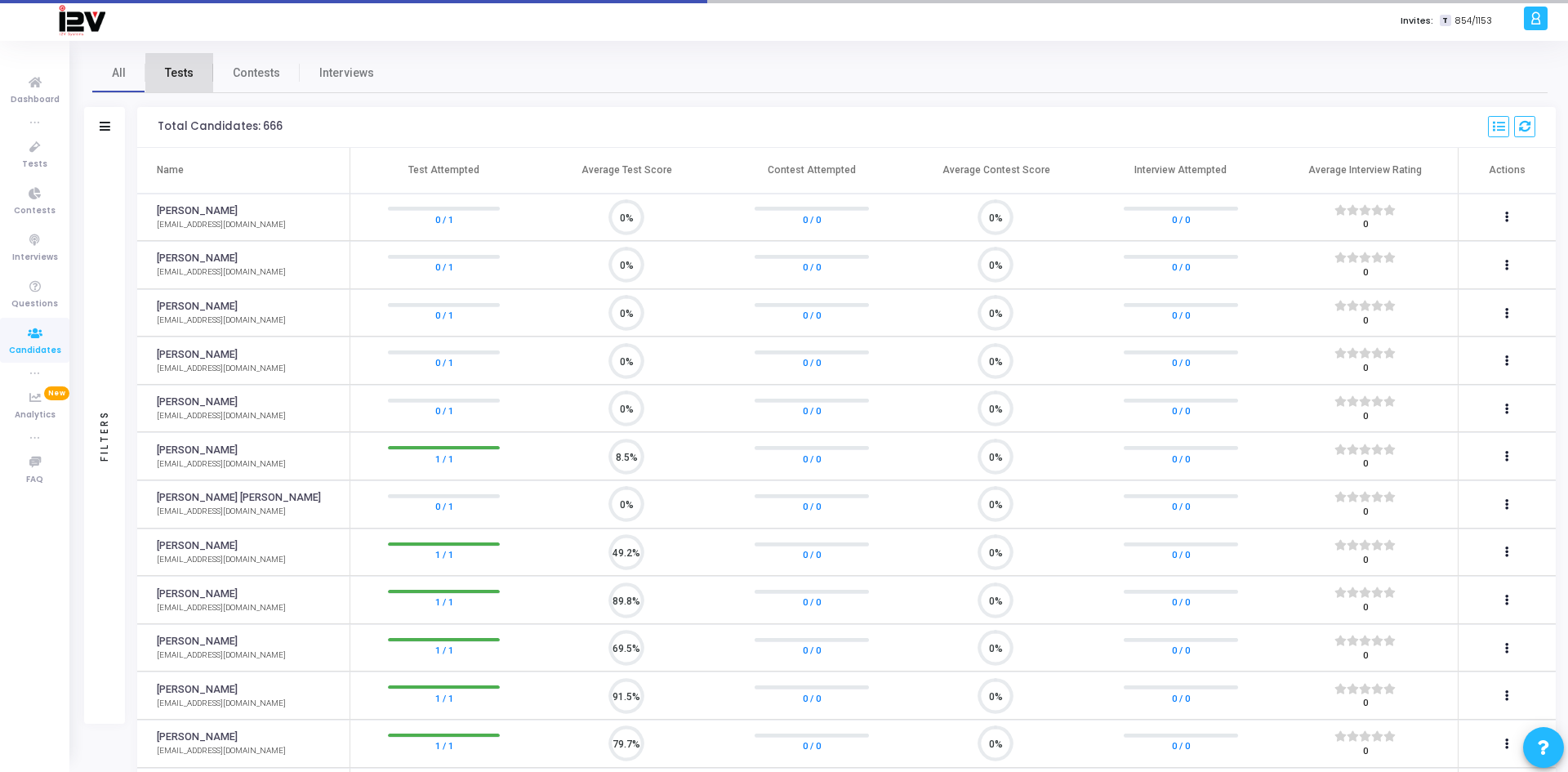 click on "Tests" at bounding box center (179, 73) 